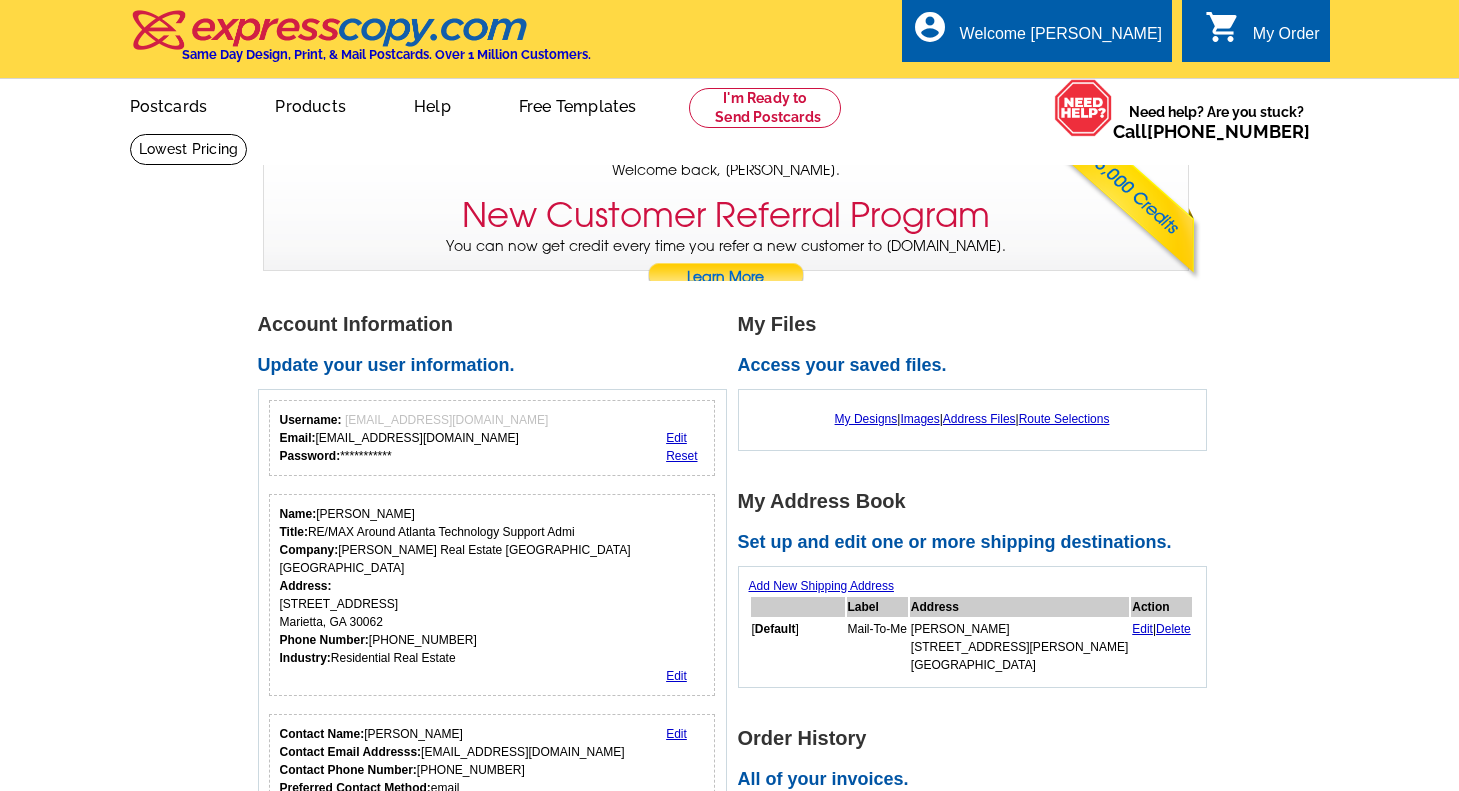 scroll, scrollTop: 0, scrollLeft: 0, axis: both 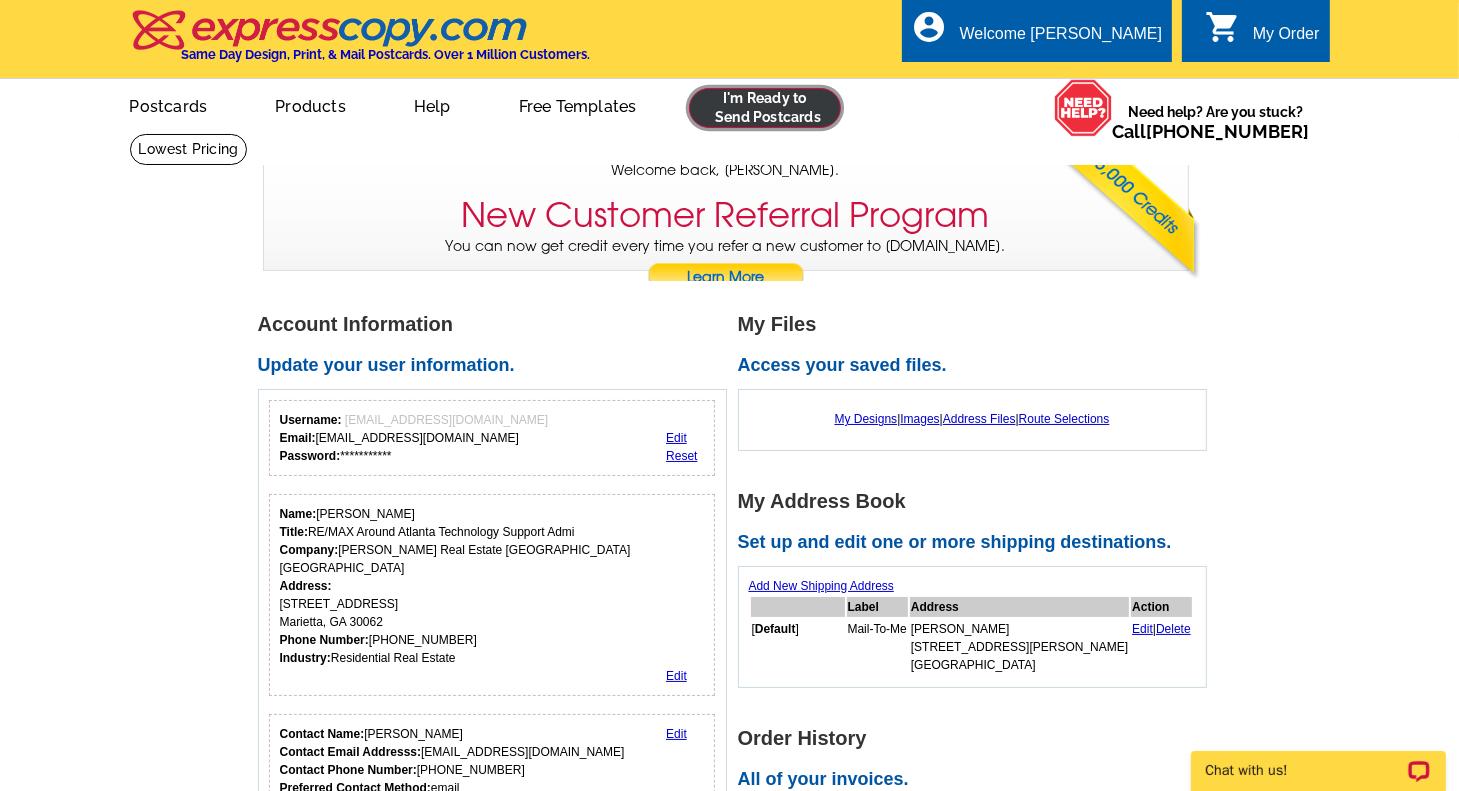 click at bounding box center (765, 108) 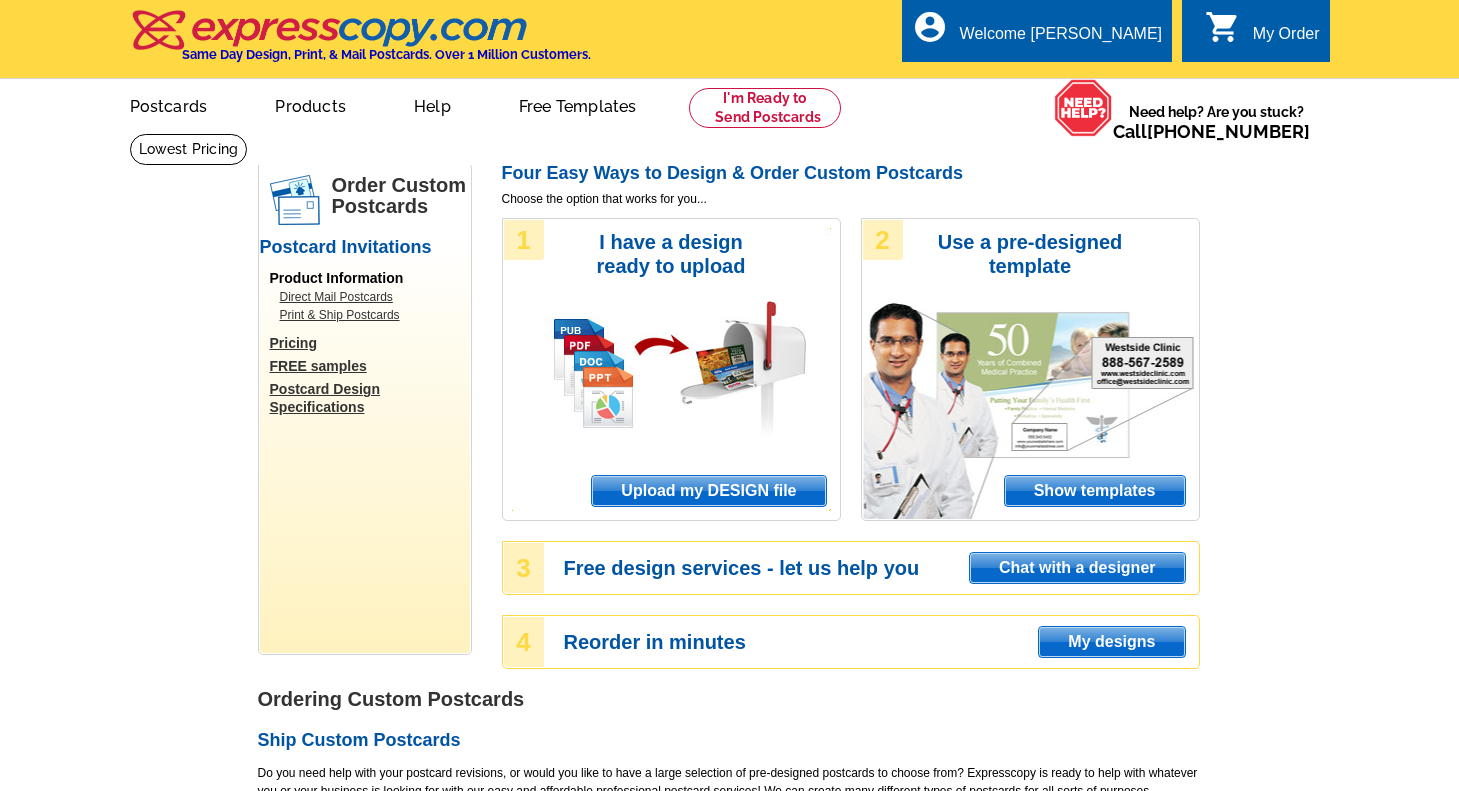 scroll, scrollTop: 0, scrollLeft: 0, axis: both 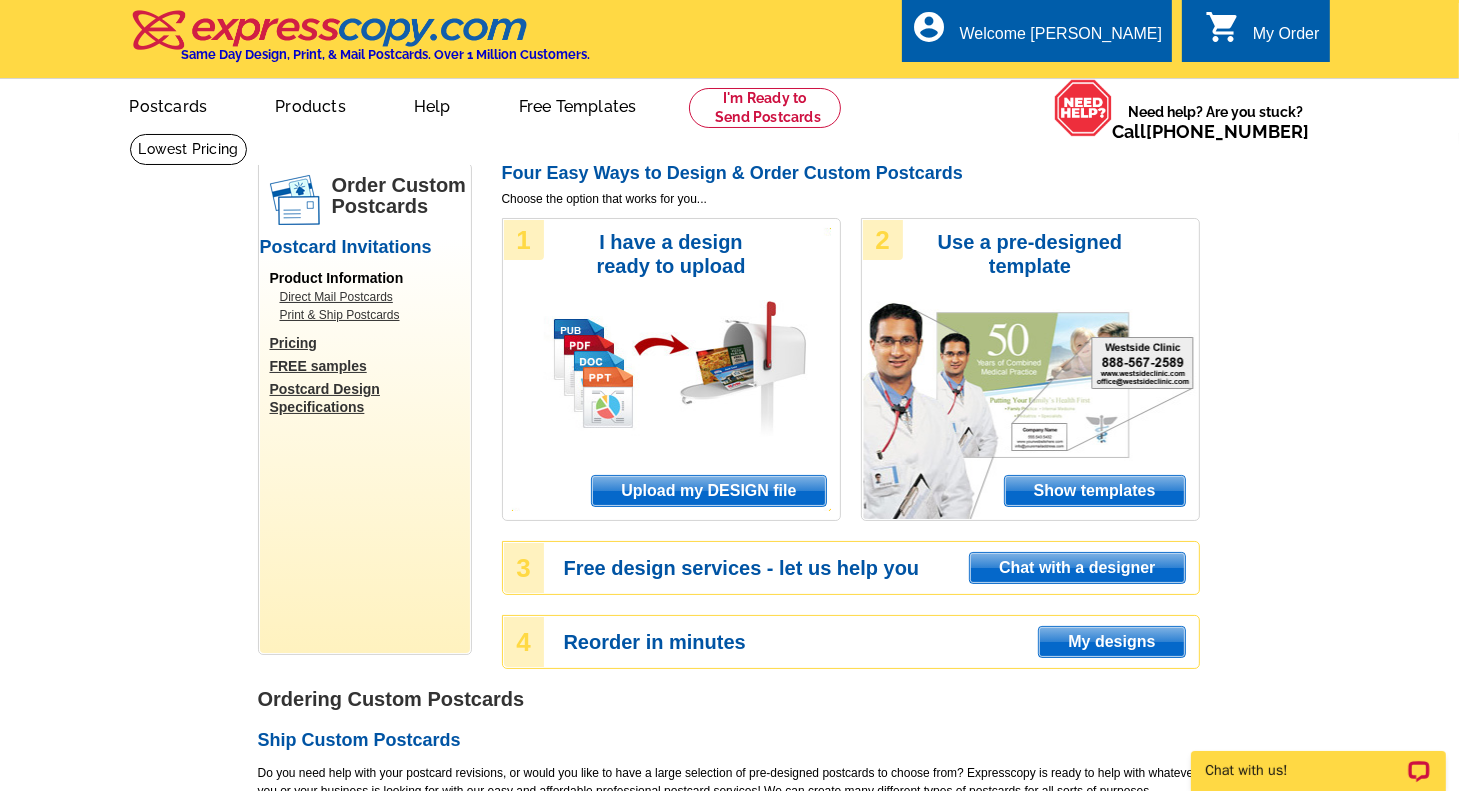 click on "Upload my DESIGN file" at bounding box center (708, 491) 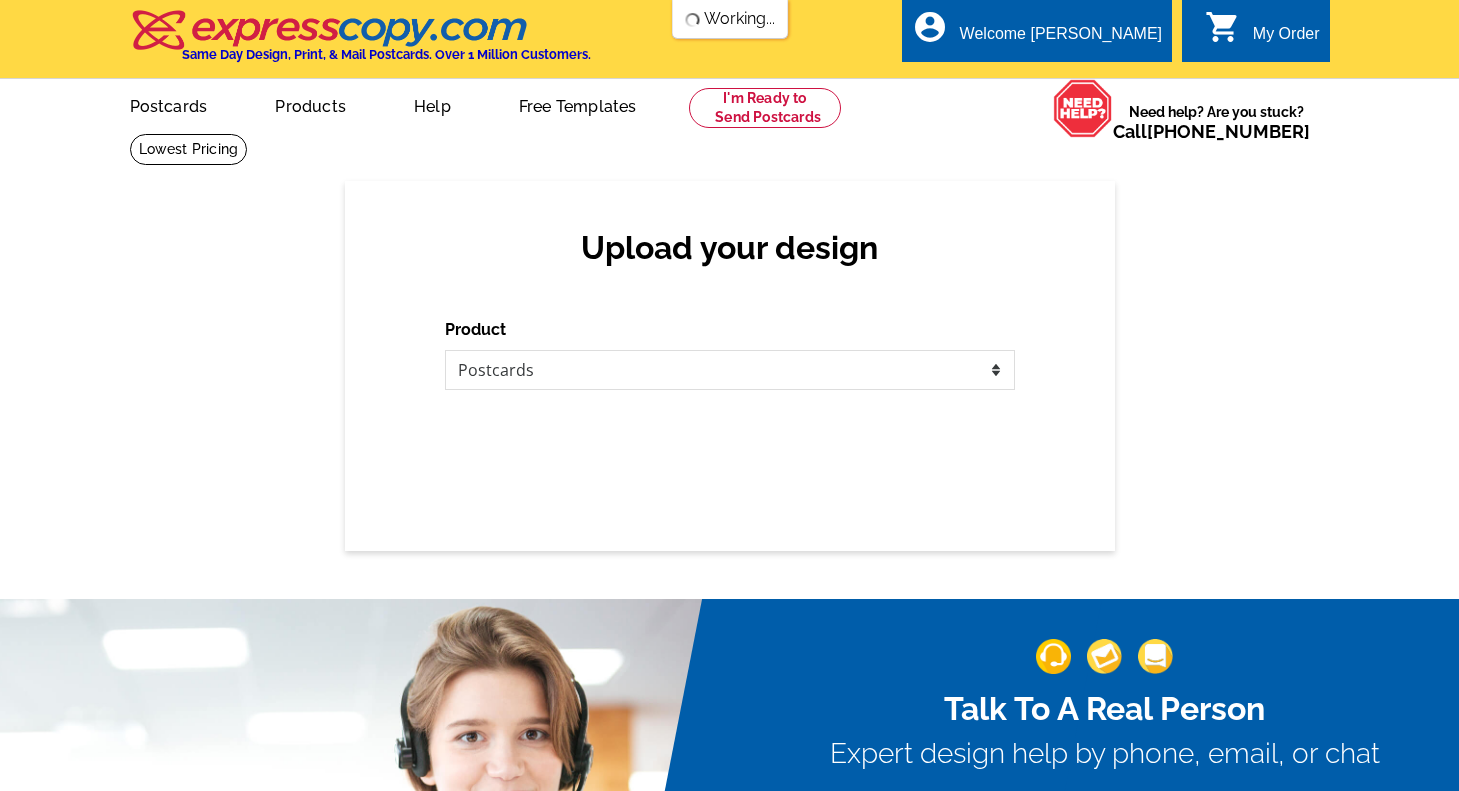 scroll, scrollTop: 0, scrollLeft: 0, axis: both 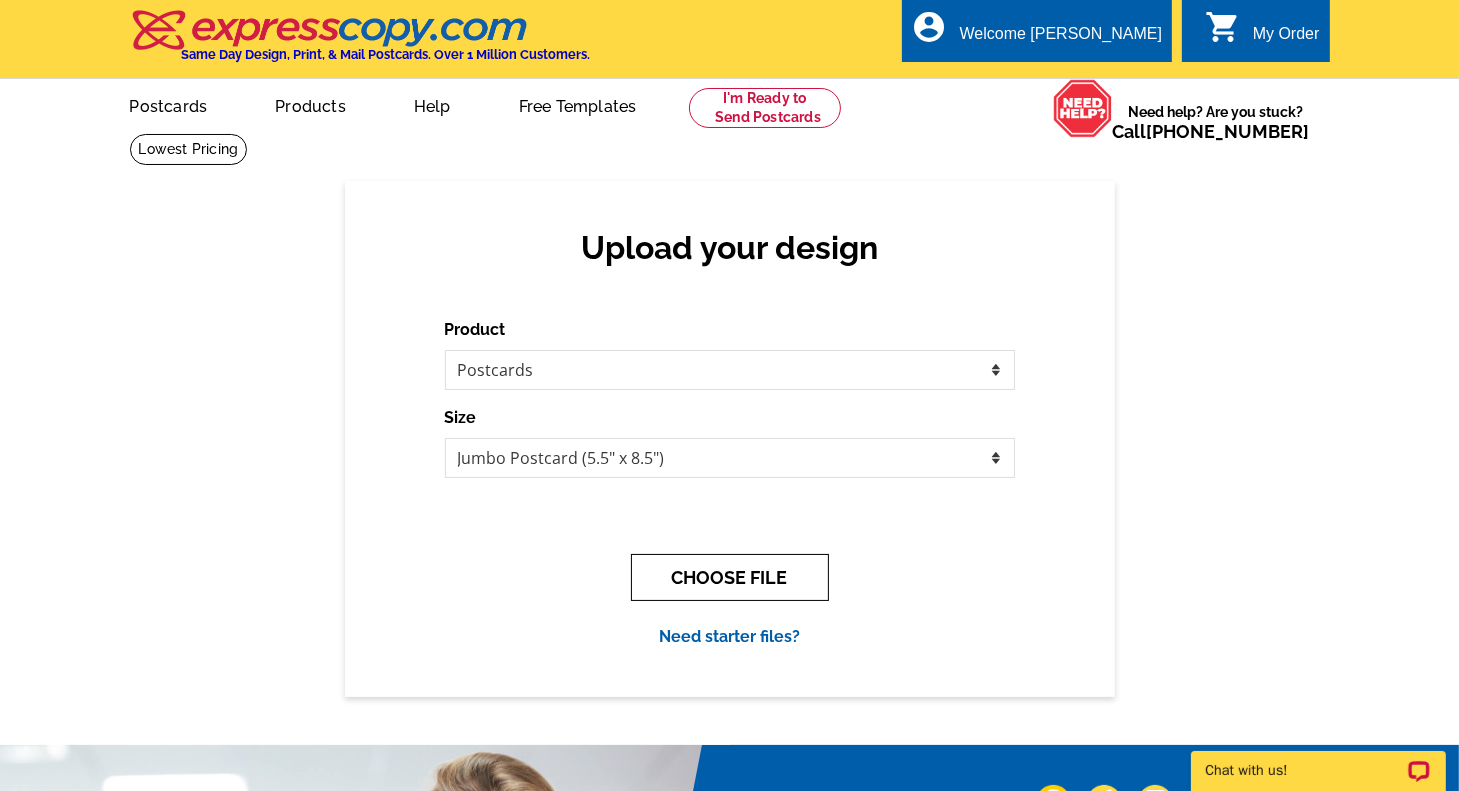 click on "CHOOSE FILE" at bounding box center (730, 577) 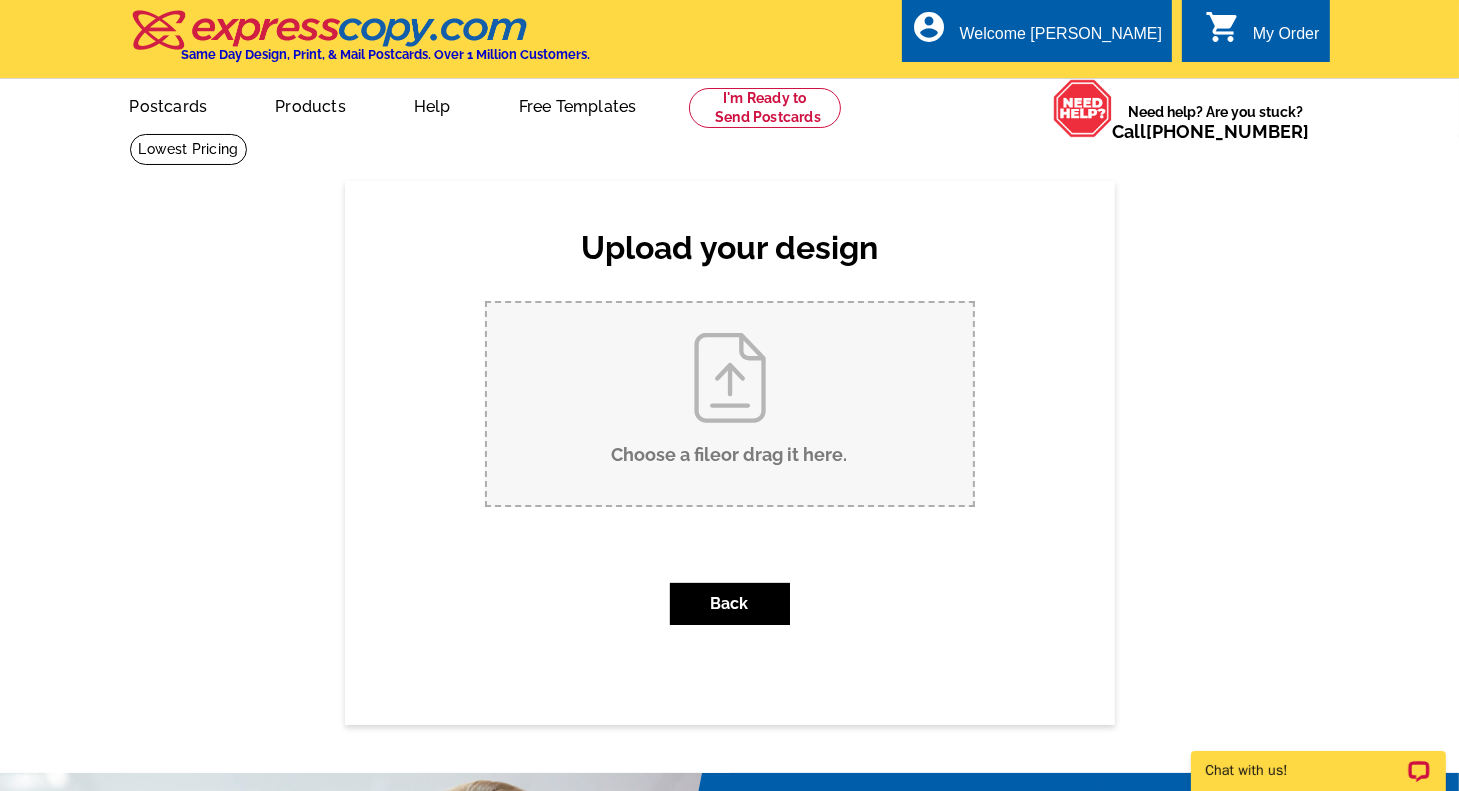 click on "Choose a file  or drag it here ." at bounding box center (730, 404) 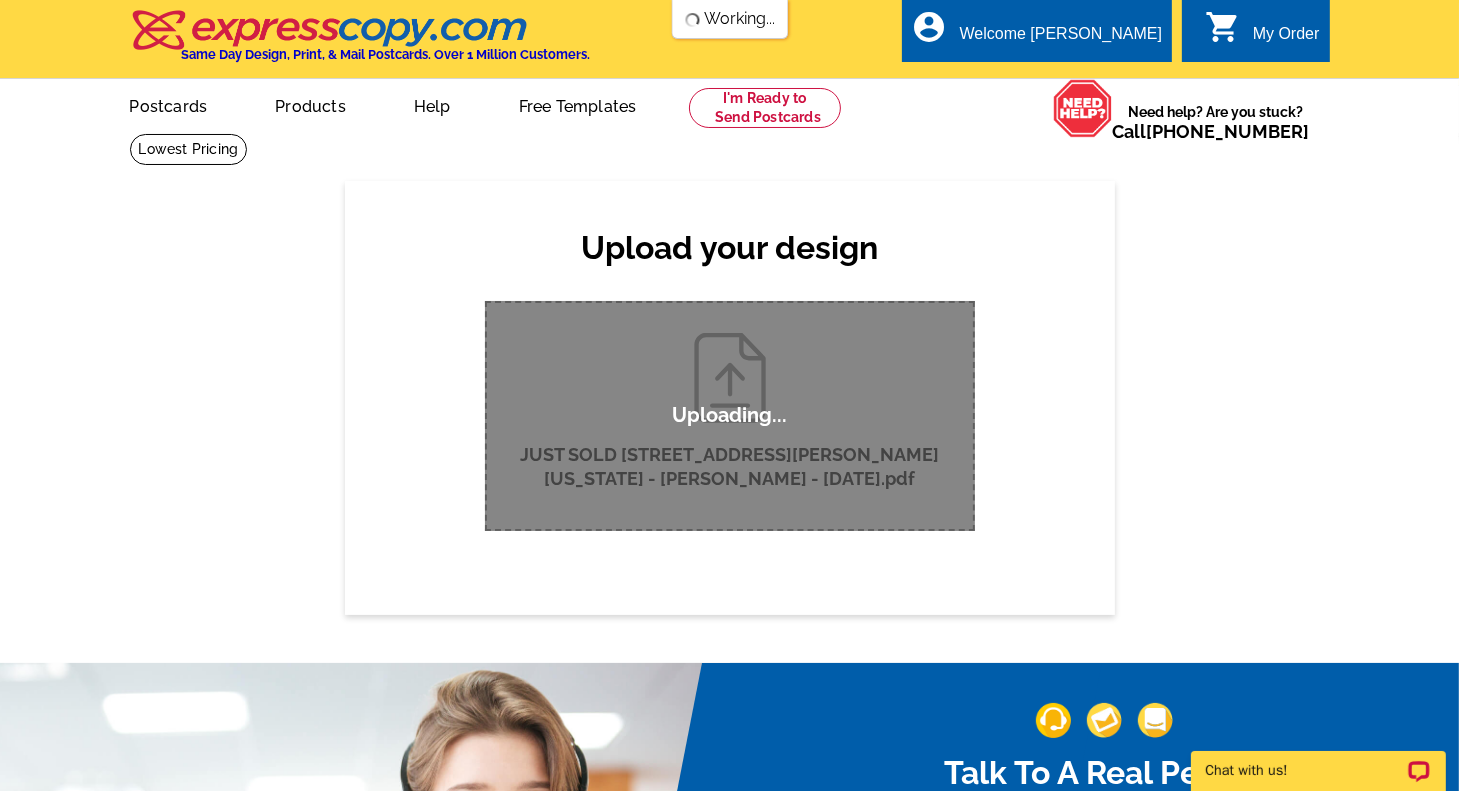 scroll, scrollTop: 0, scrollLeft: 0, axis: both 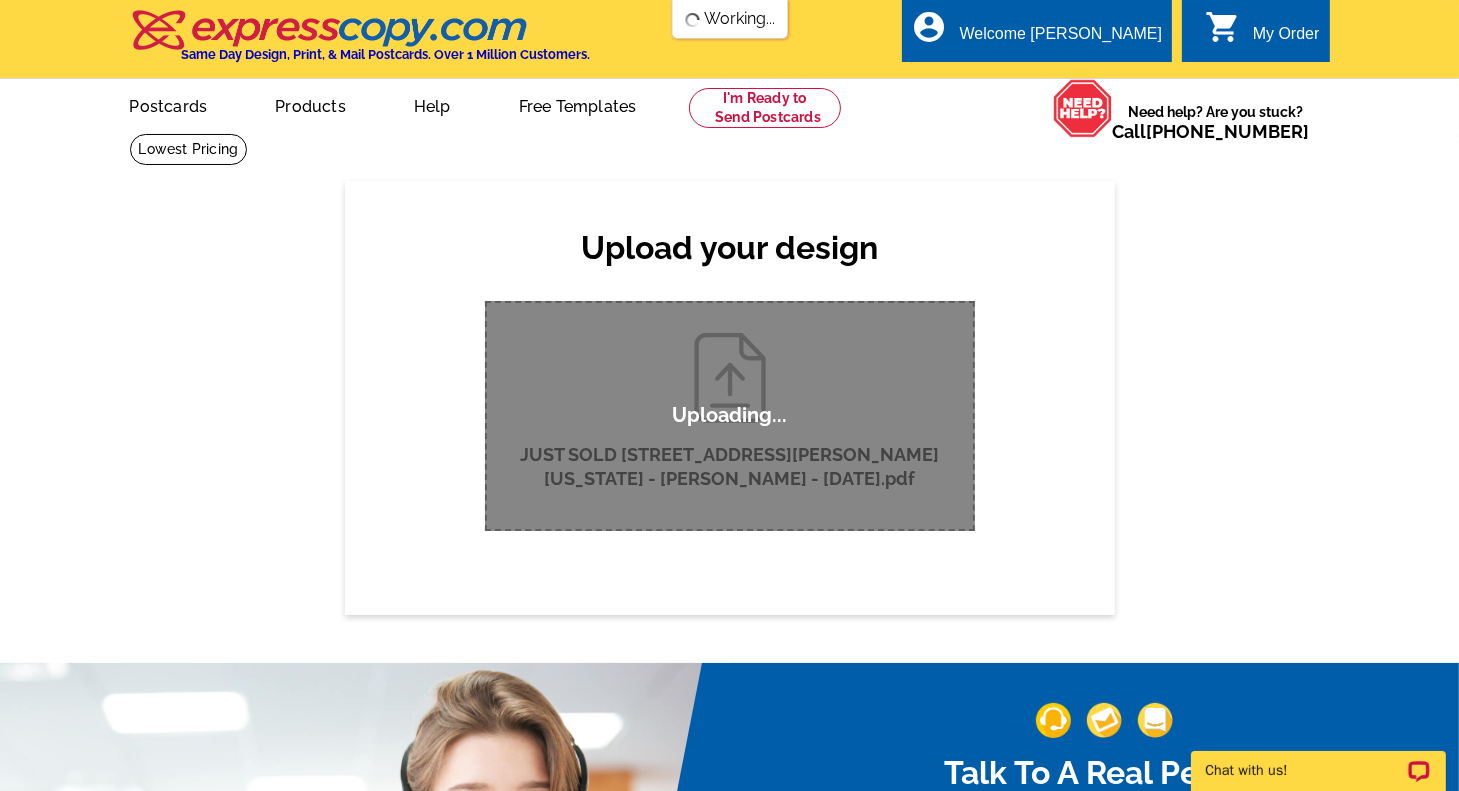 type 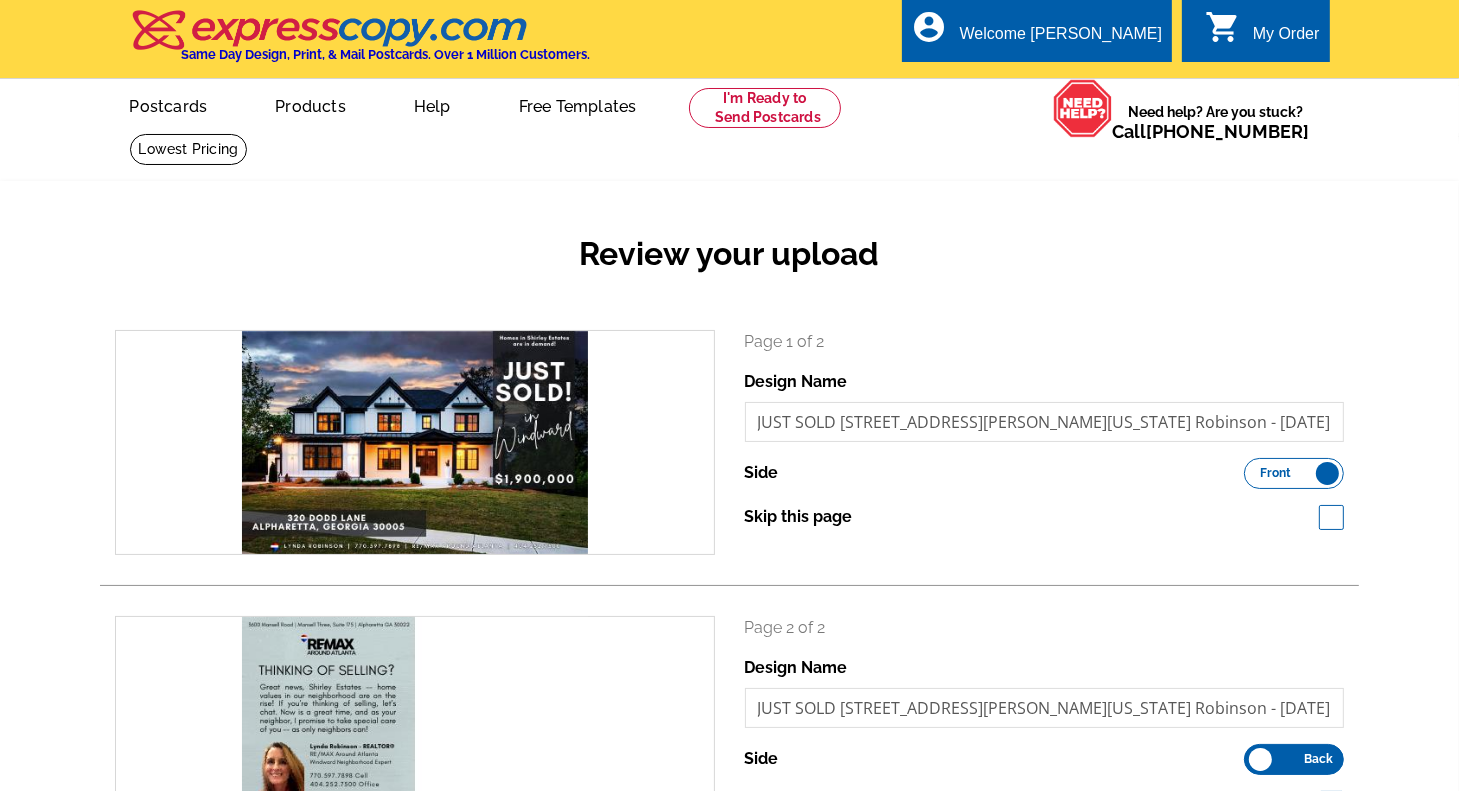 scroll, scrollTop: 336, scrollLeft: 0, axis: vertical 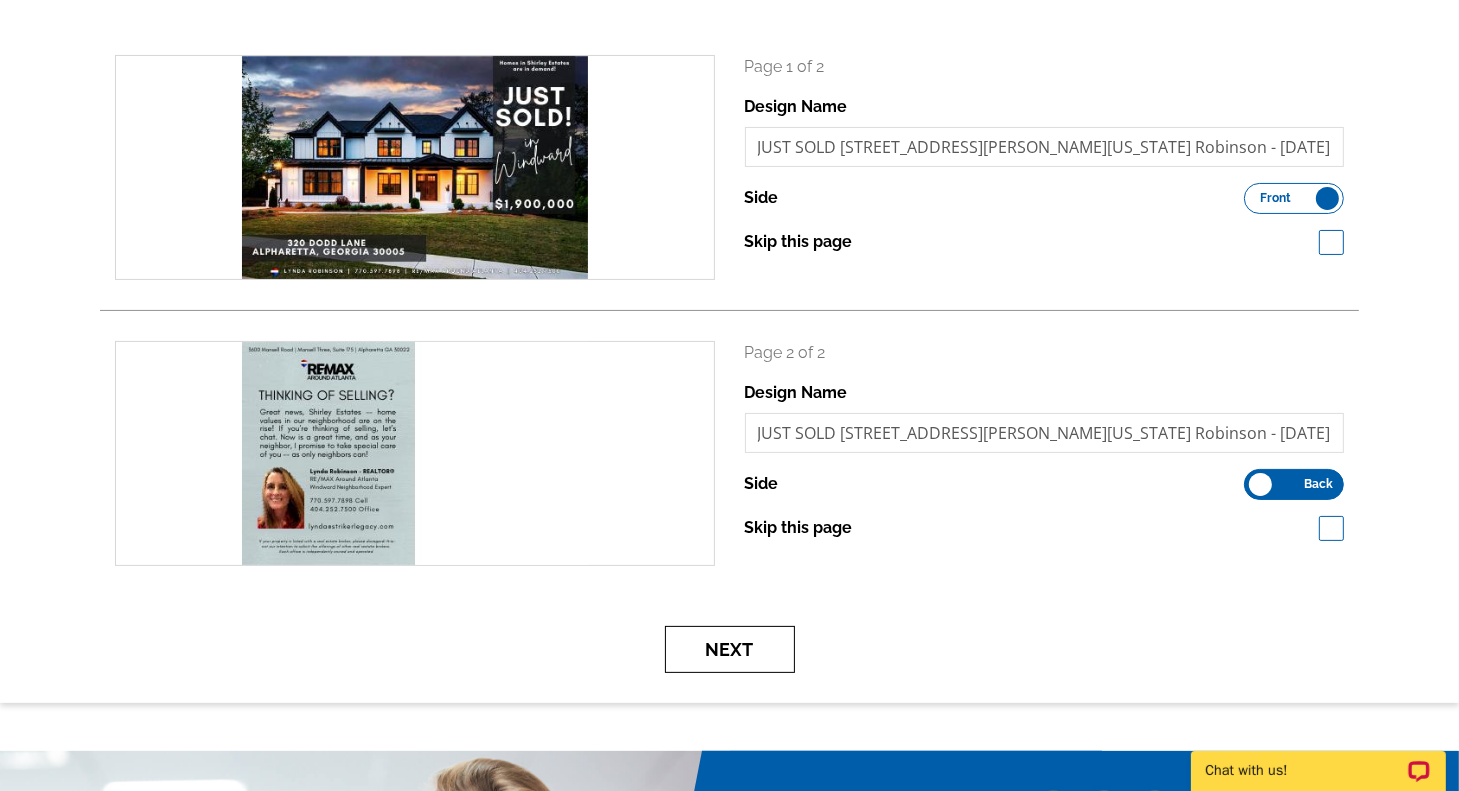 click on "Next" at bounding box center (730, 649) 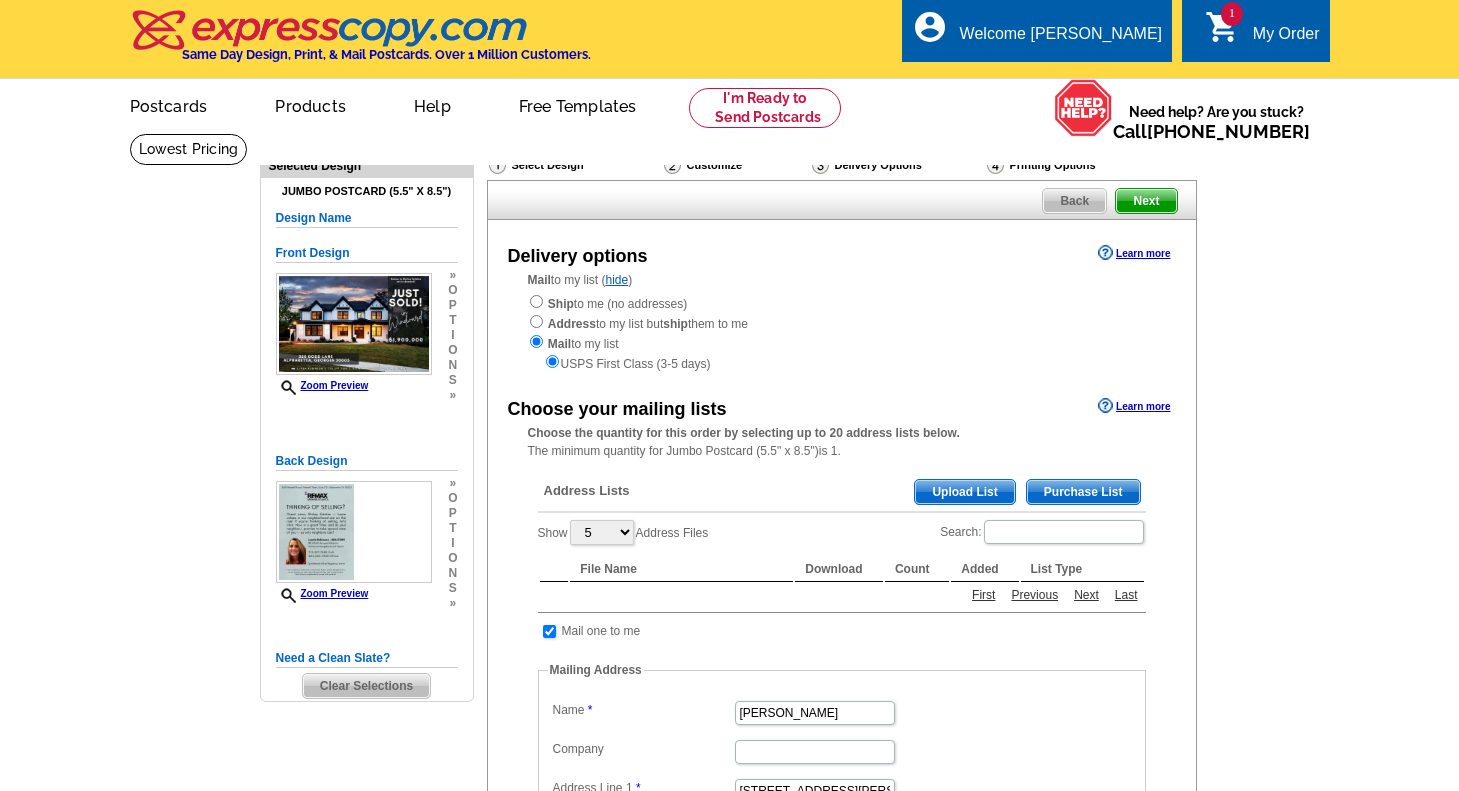 scroll, scrollTop: 0, scrollLeft: 0, axis: both 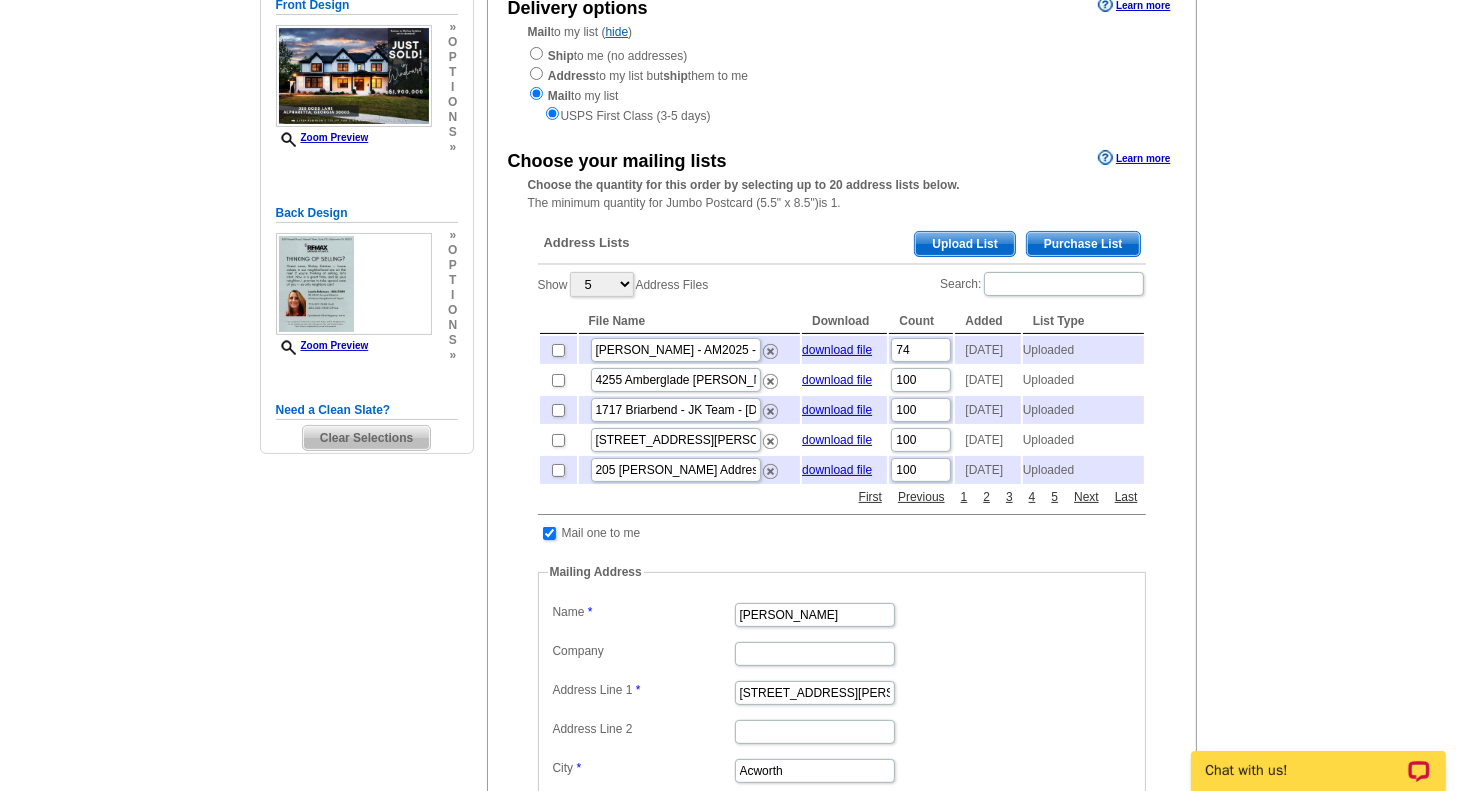 click at bounding box center (549, 533) 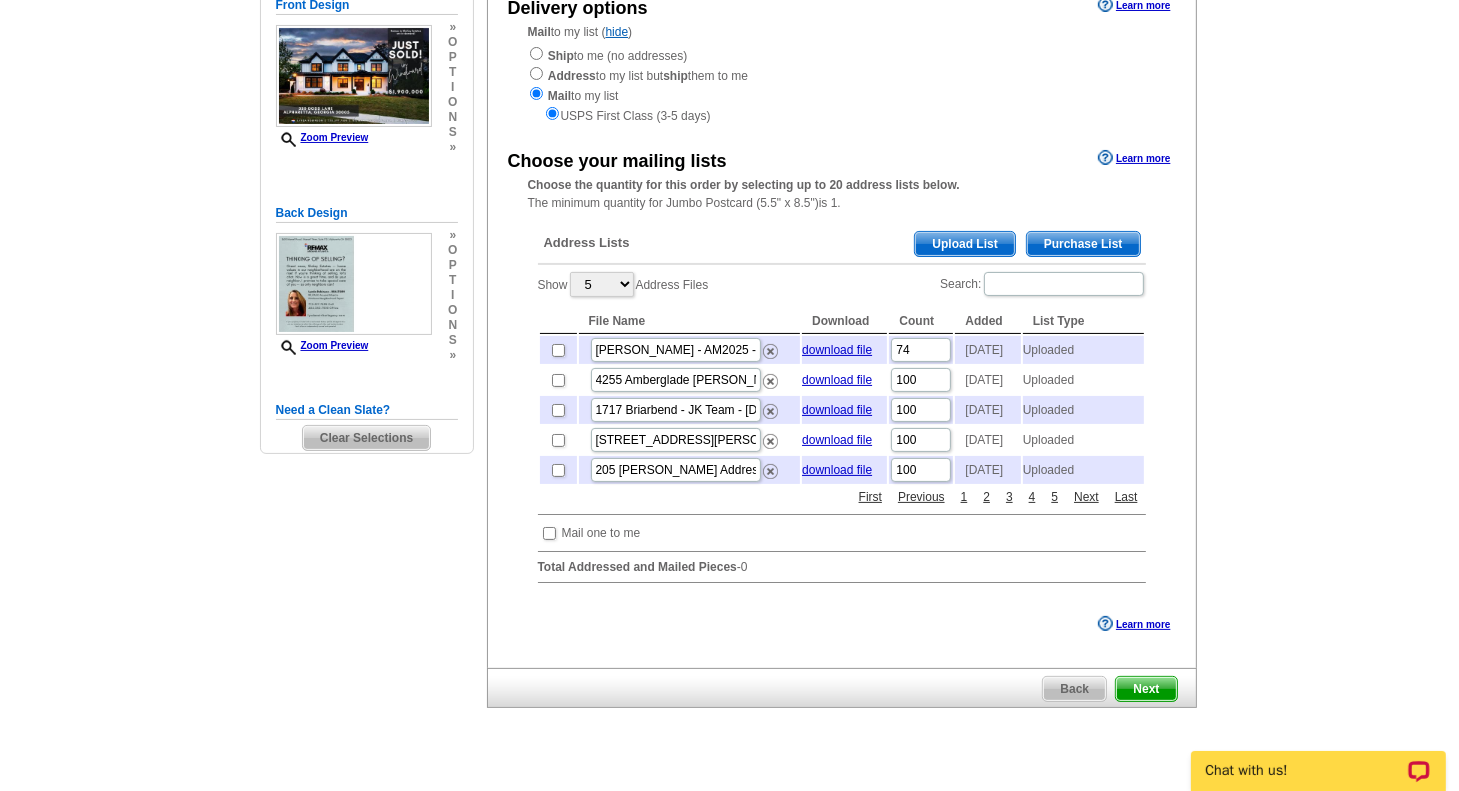 click on "Upload List" at bounding box center (964, 244) 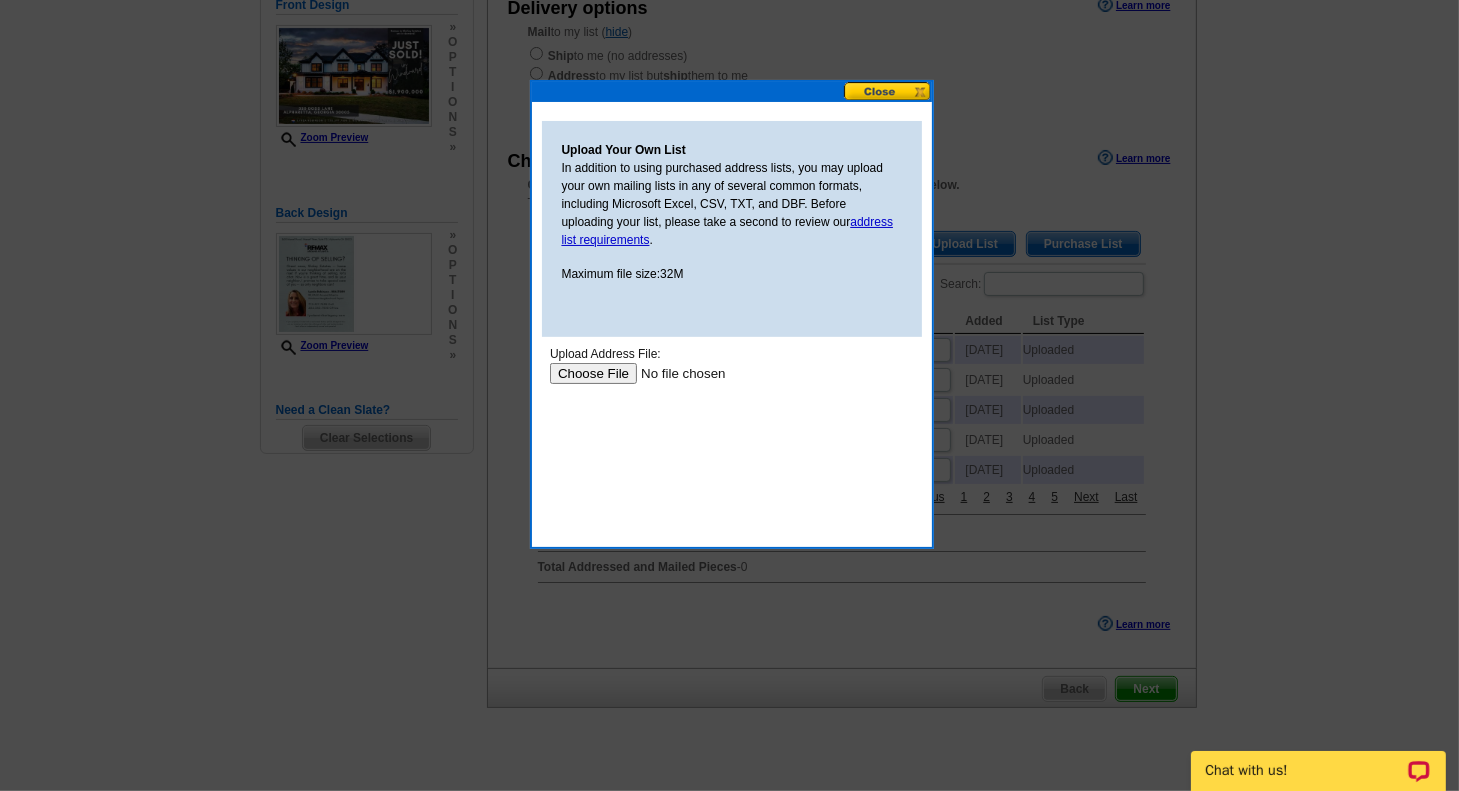 scroll, scrollTop: 0, scrollLeft: 0, axis: both 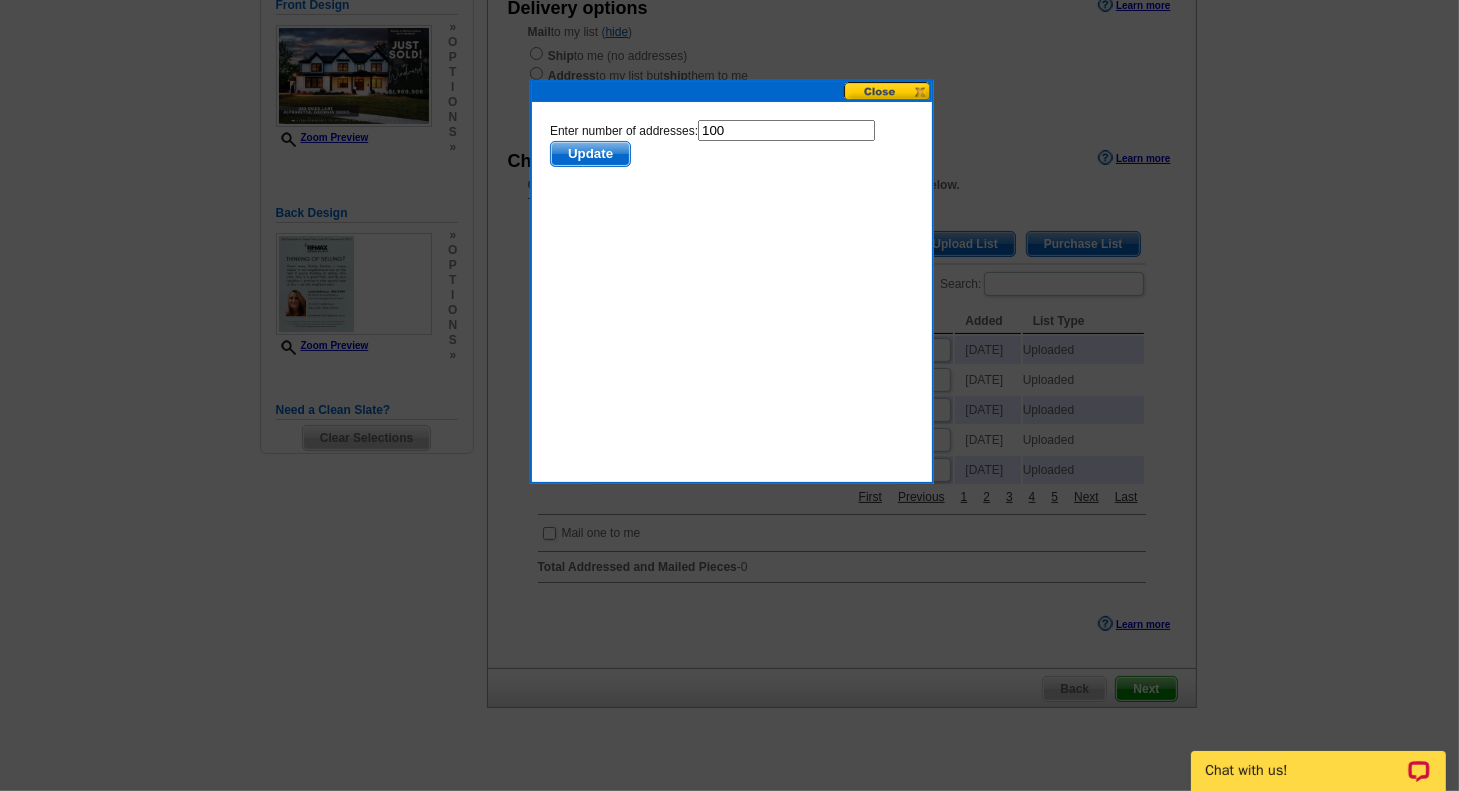 click on "Update" at bounding box center (589, 153) 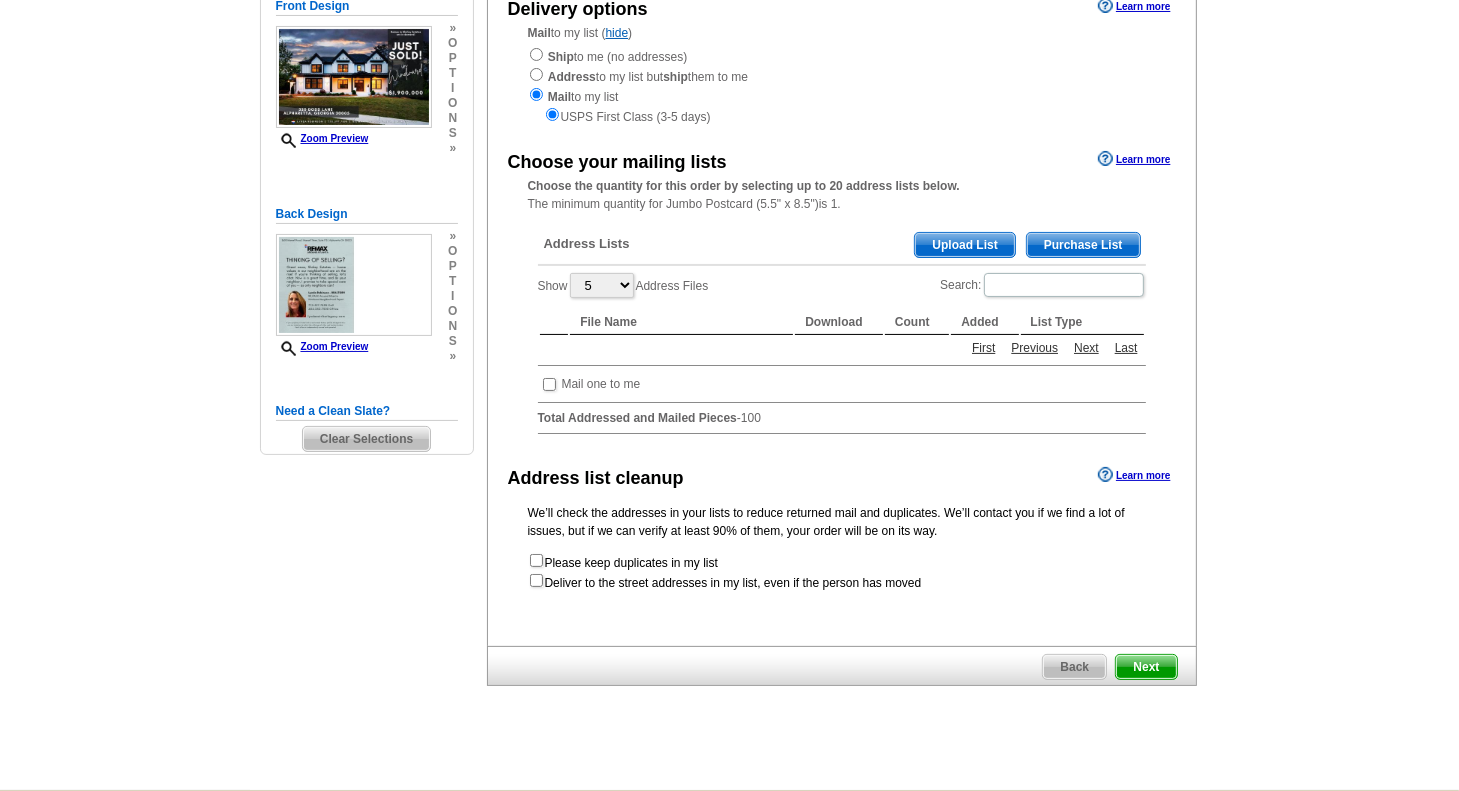 scroll, scrollTop: 248, scrollLeft: 0, axis: vertical 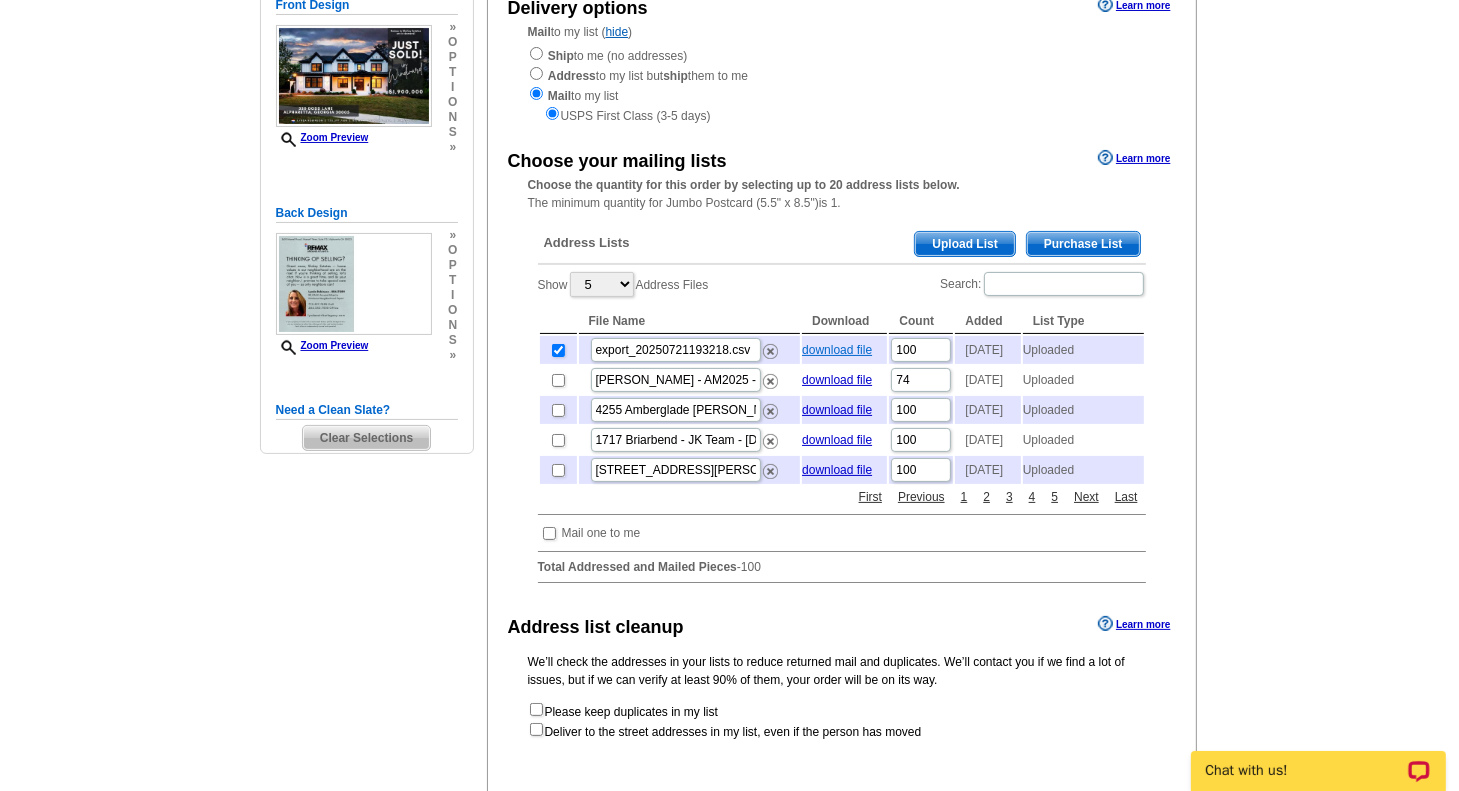 click on "download file" at bounding box center [837, 350] 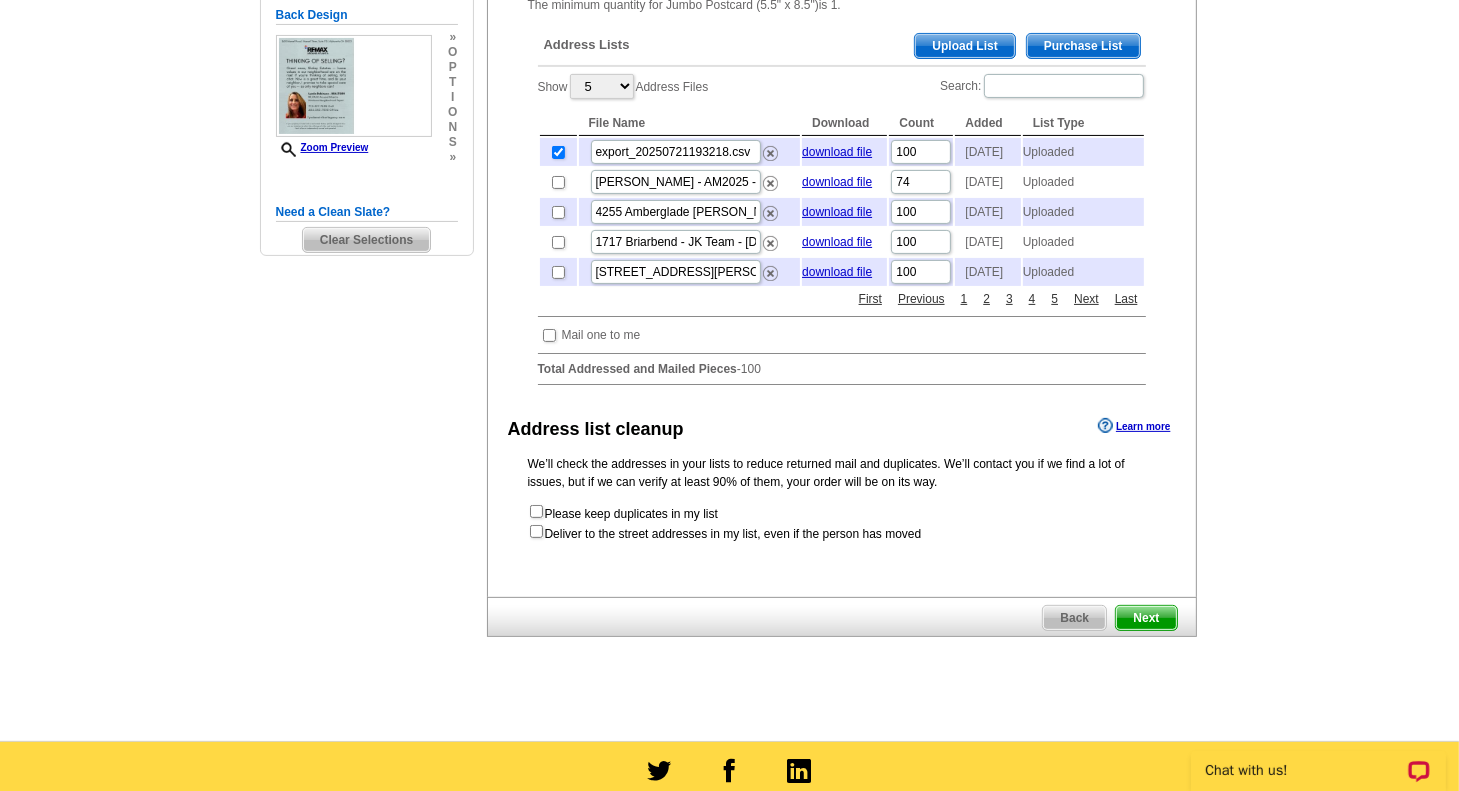 scroll, scrollTop: 484, scrollLeft: 0, axis: vertical 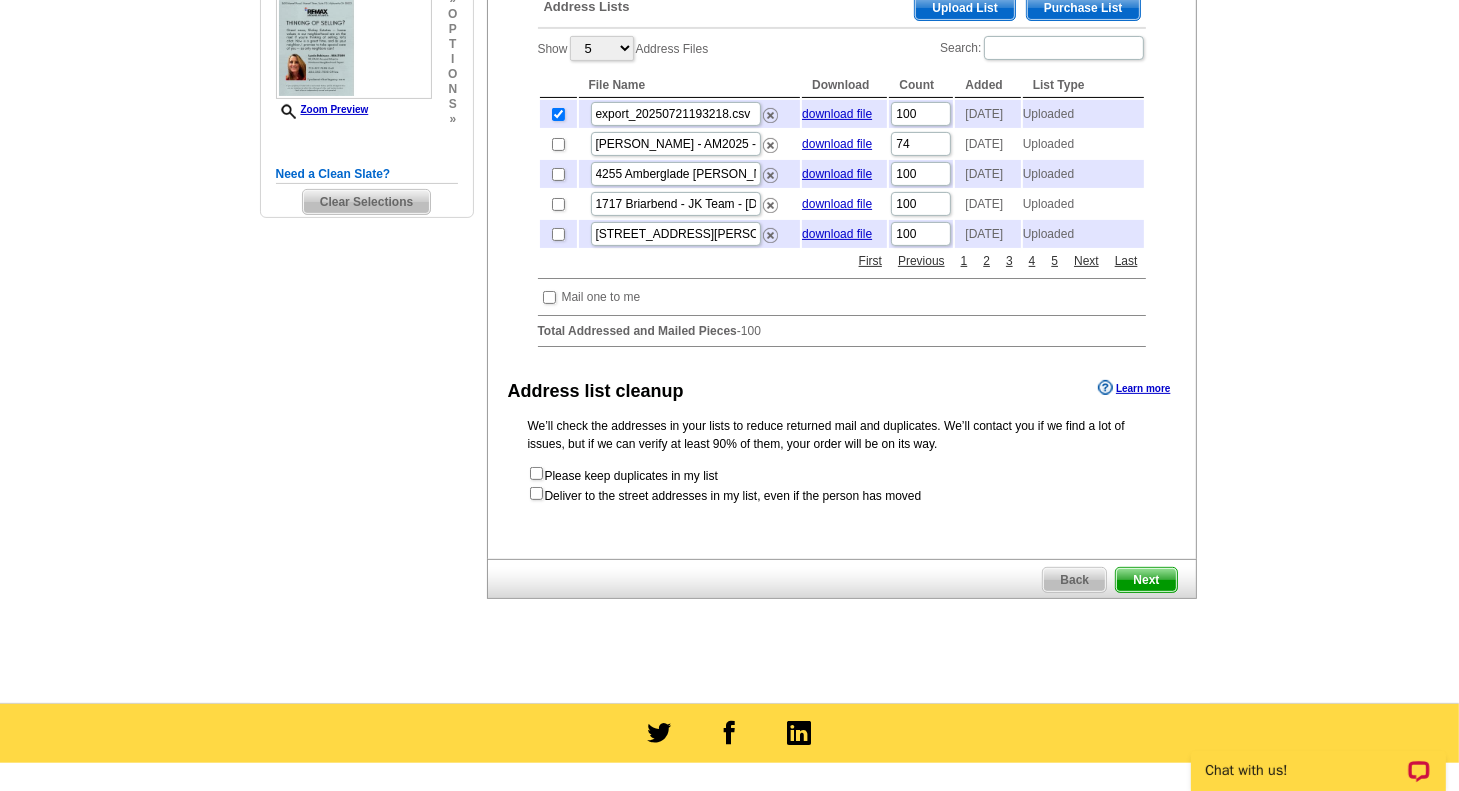 click on "Next" at bounding box center [1146, 580] 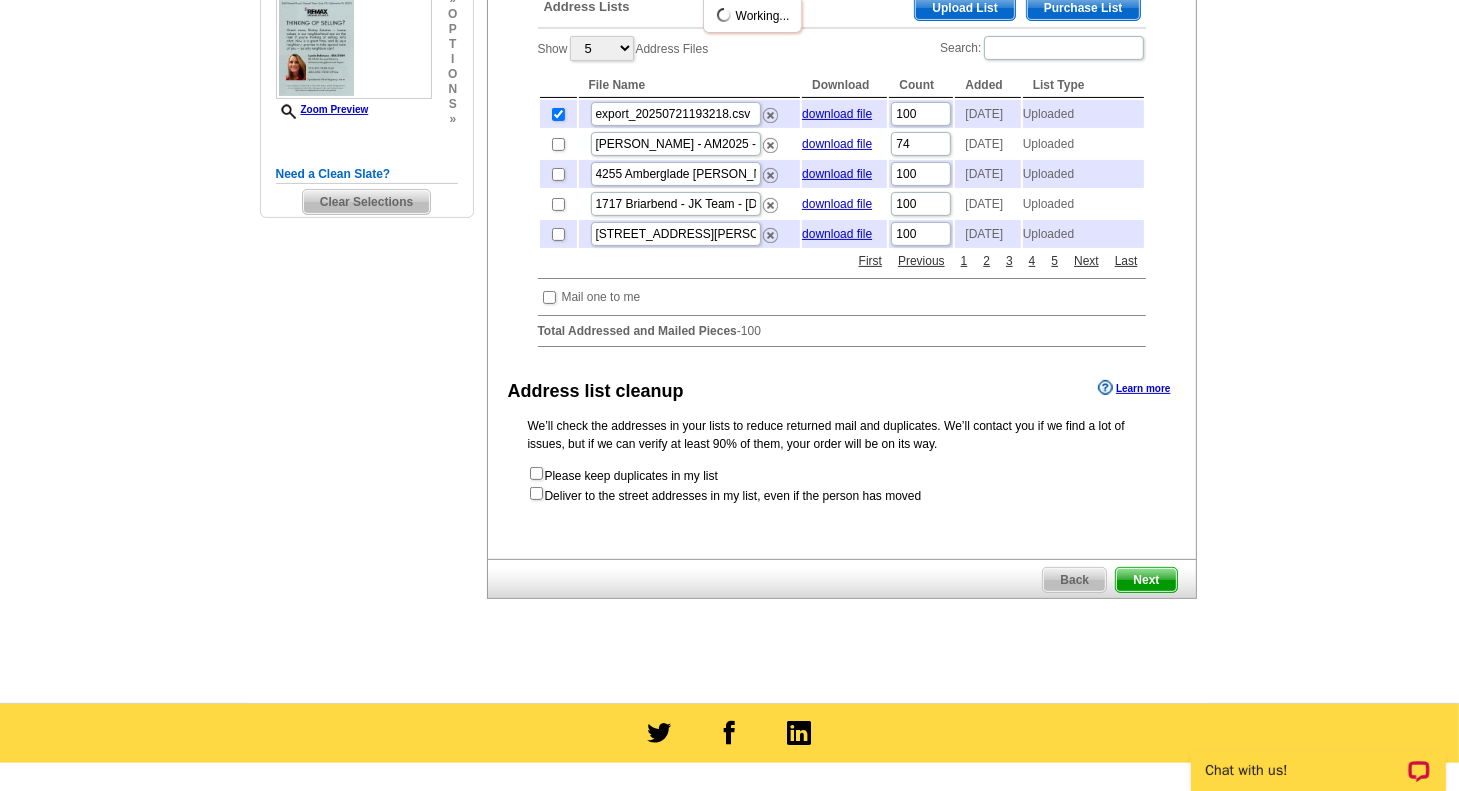 scroll, scrollTop: 0, scrollLeft: 0, axis: both 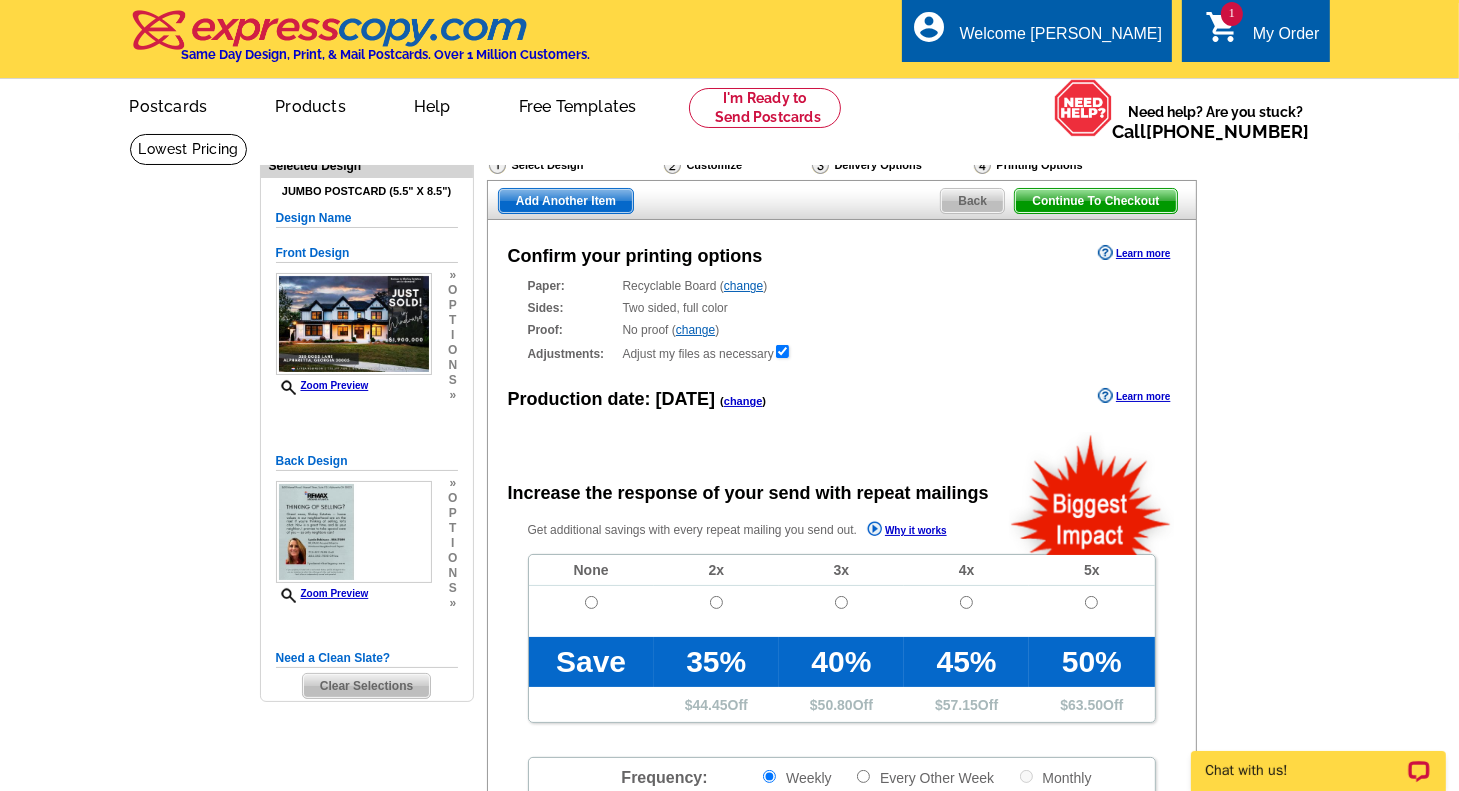 radio on "false" 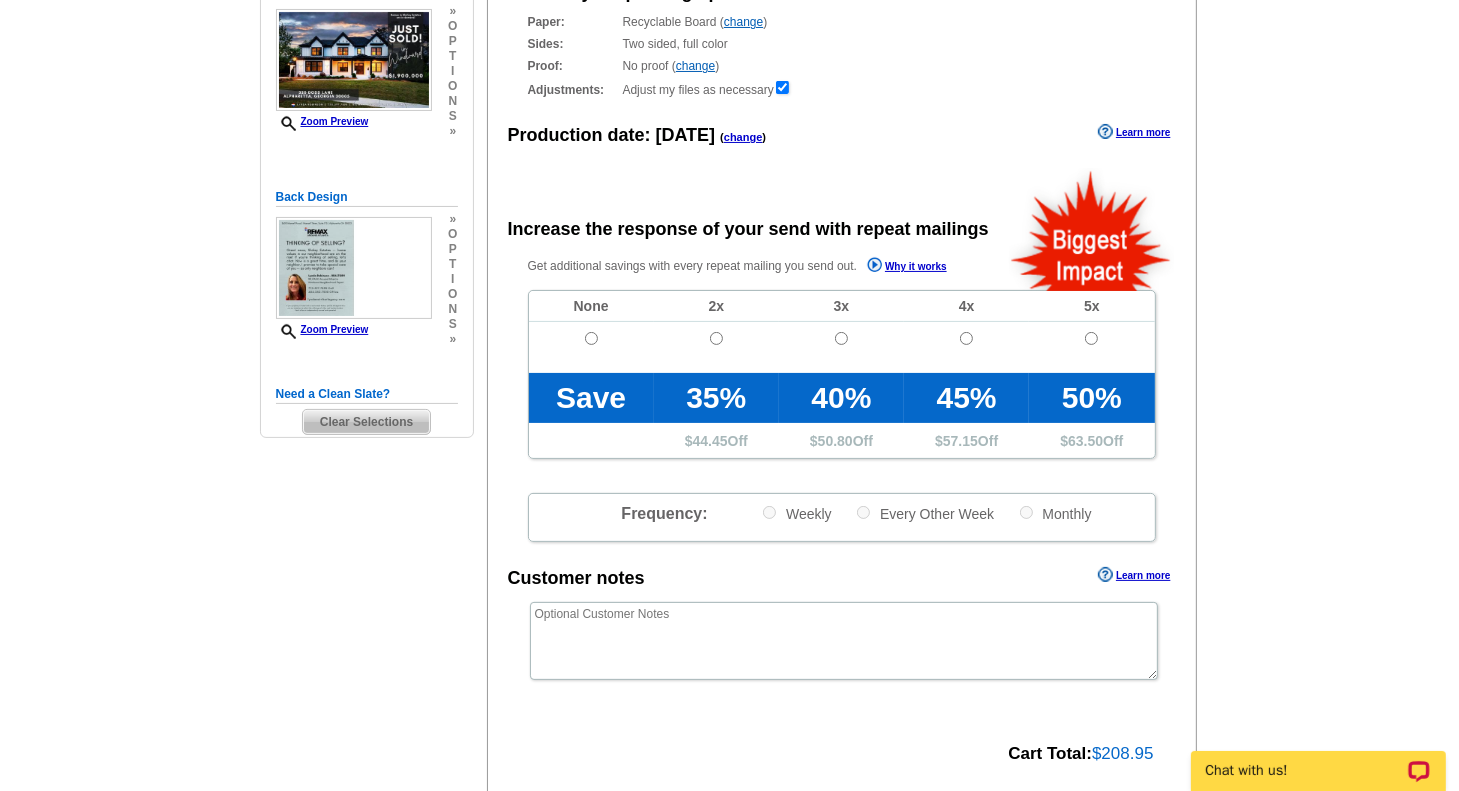 scroll, scrollTop: 270, scrollLeft: 0, axis: vertical 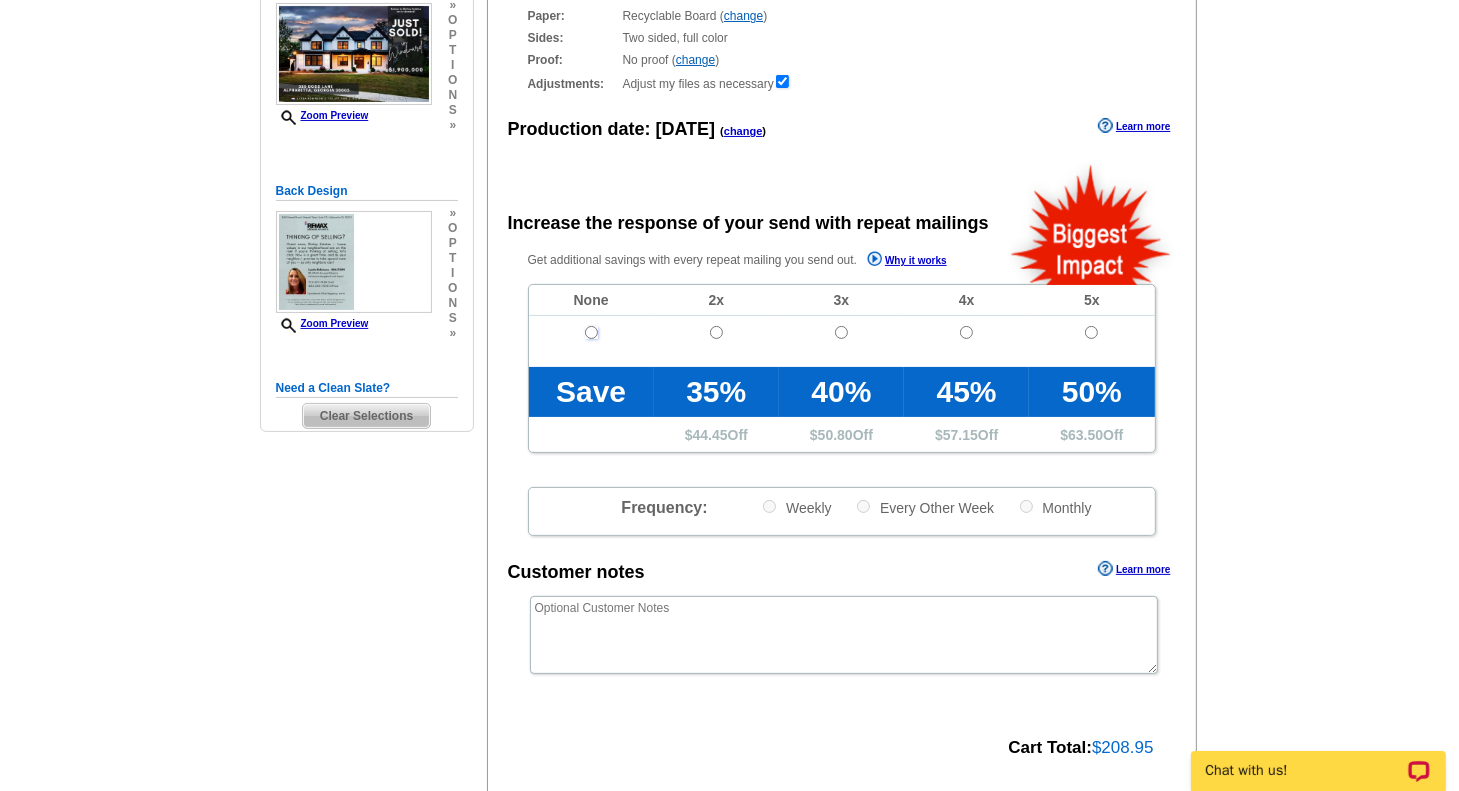 click at bounding box center [591, 332] 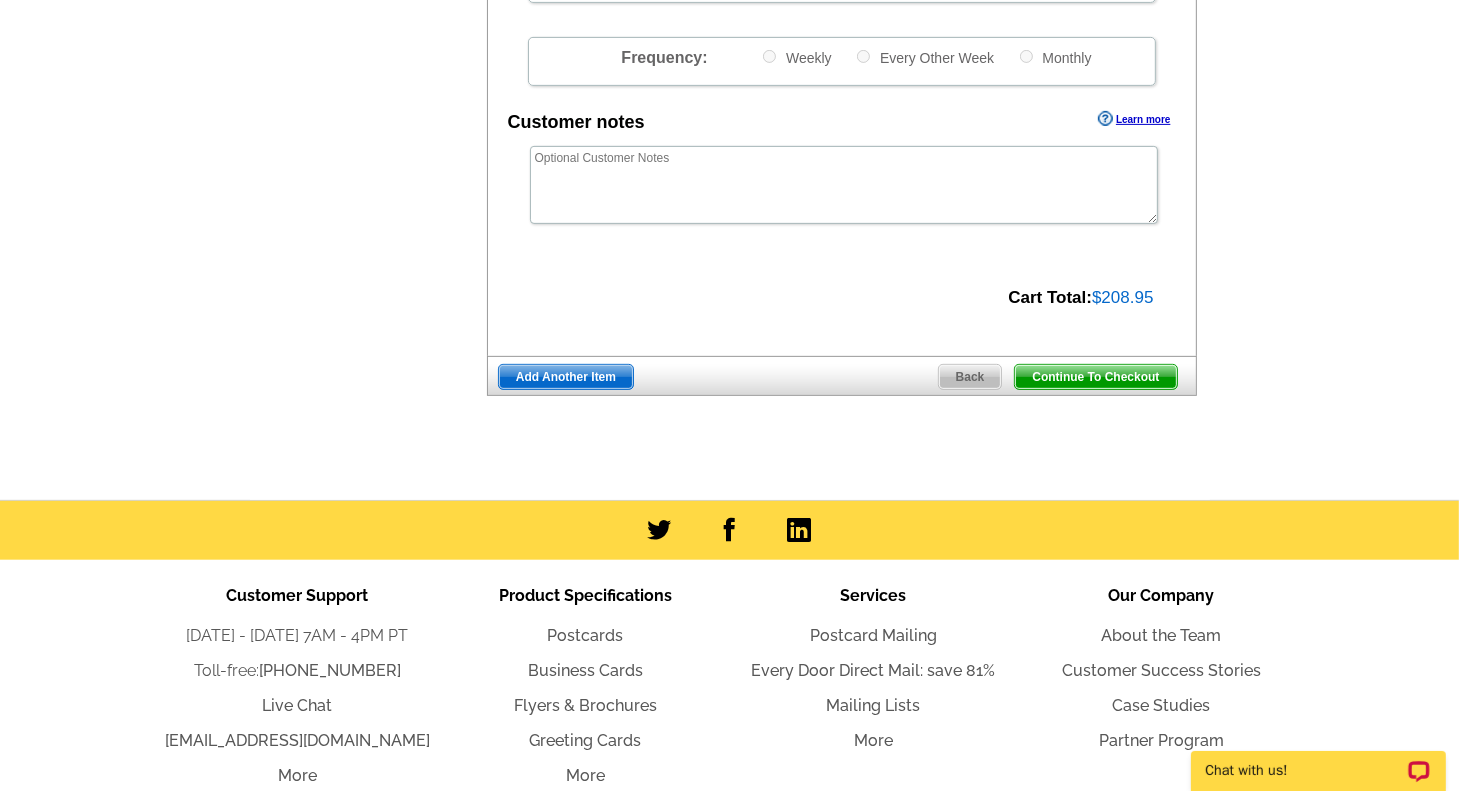 scroll, scrollTop: 758, scrollLeft: 0, axis: vertical 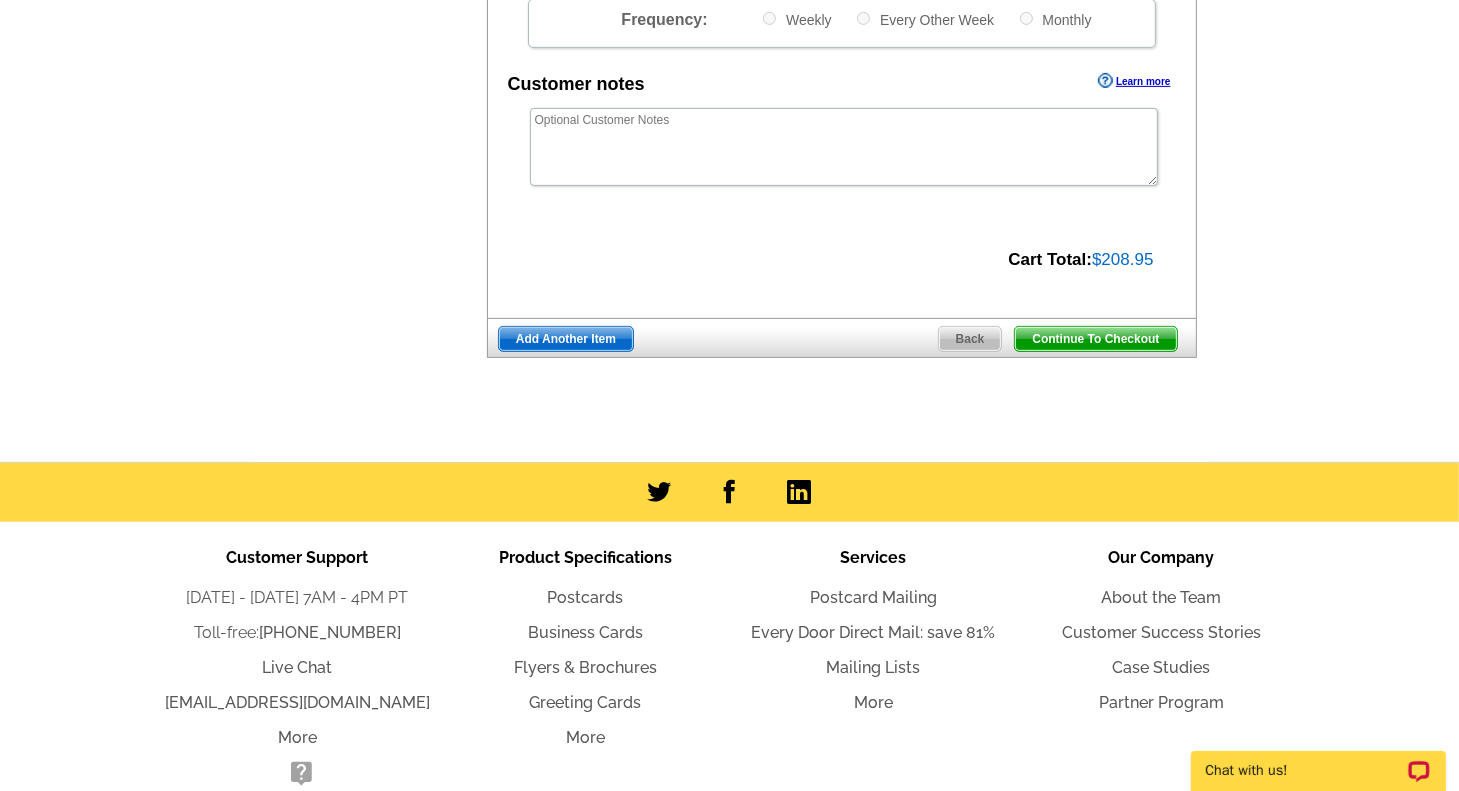 click on "Continue To Checkout" at bounding box center [1095, 339] 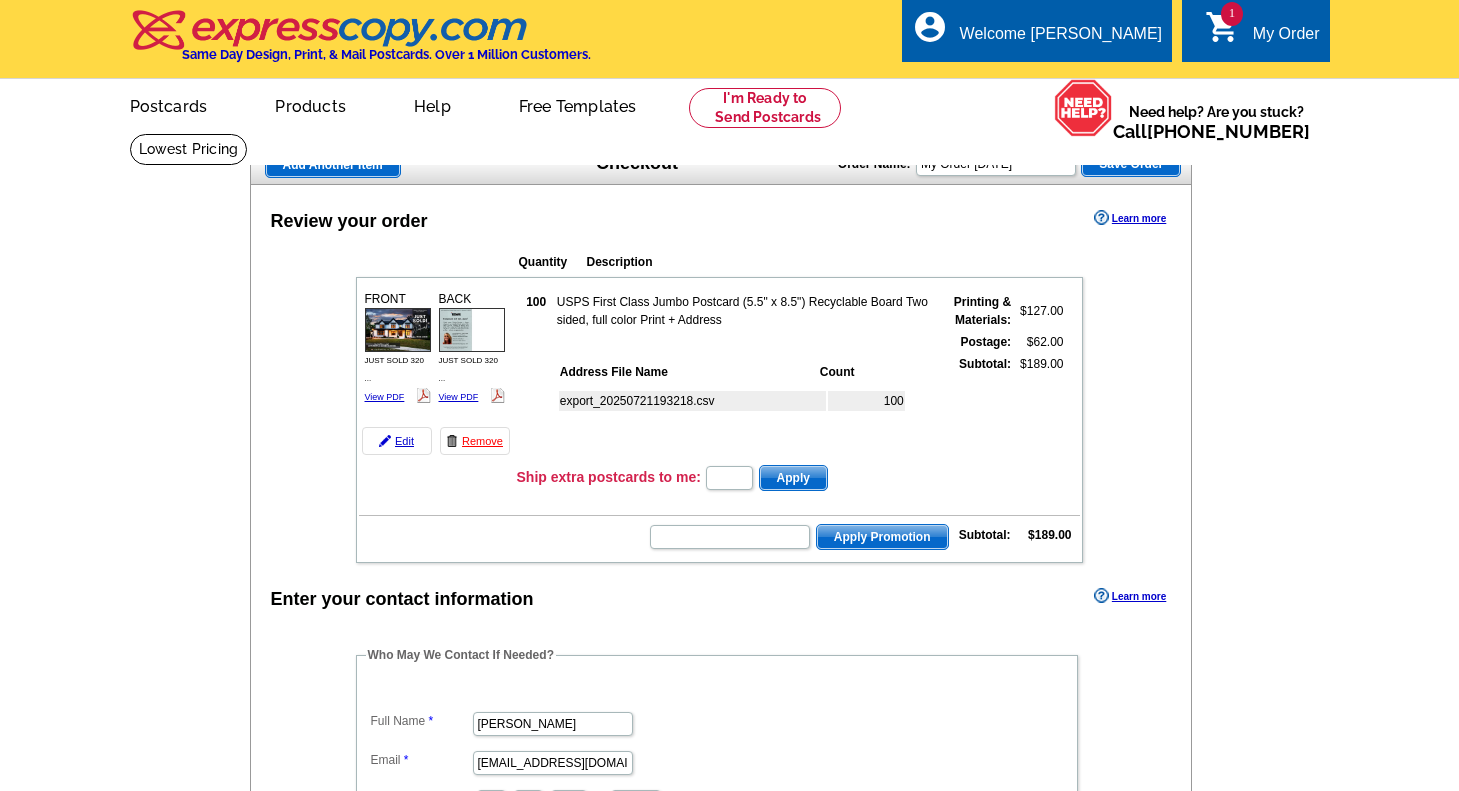 scroll, scrollTop: 0, scrollLeft: 0, axis: both 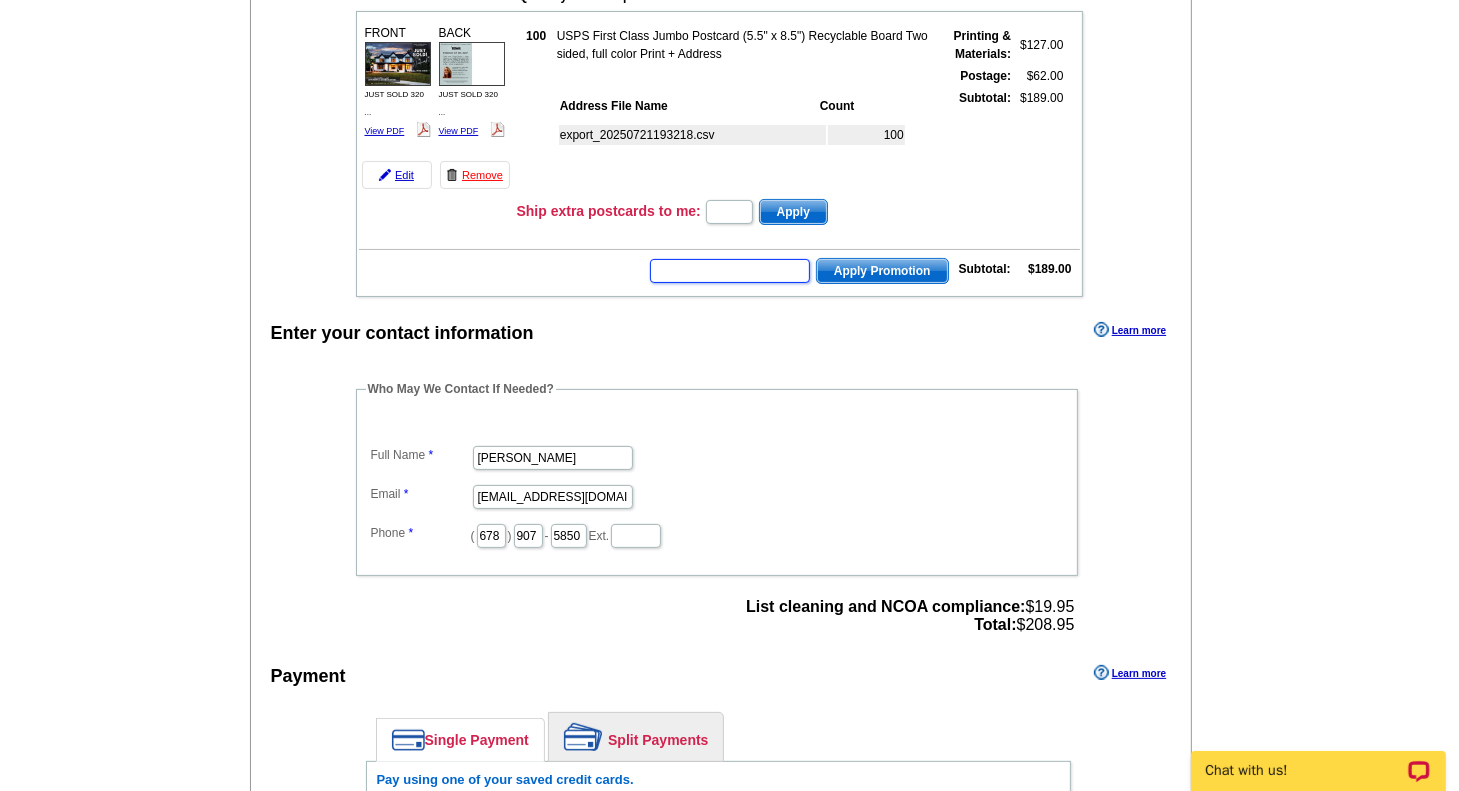 click at bounding box center (730, 271) 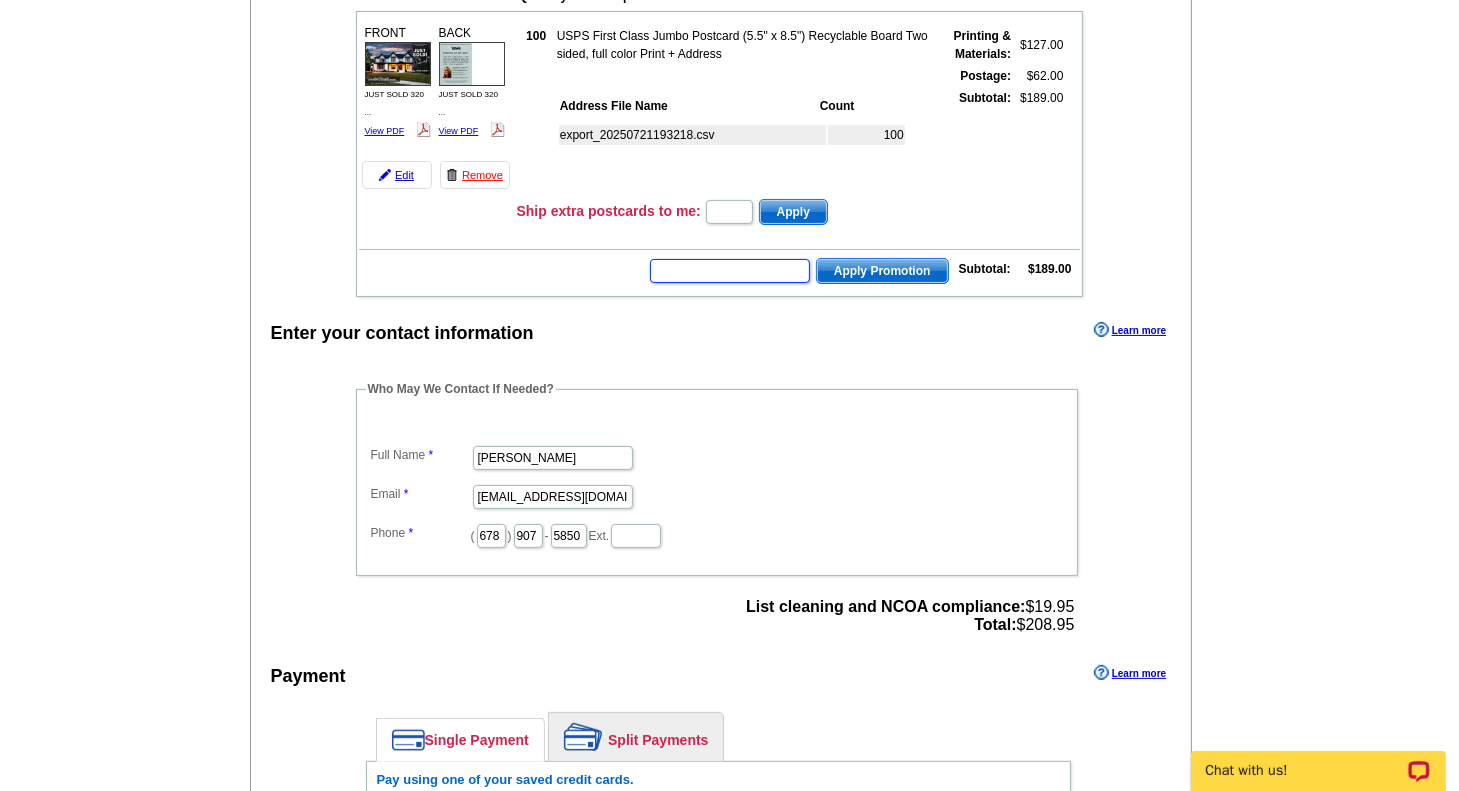 paste on "E3025" 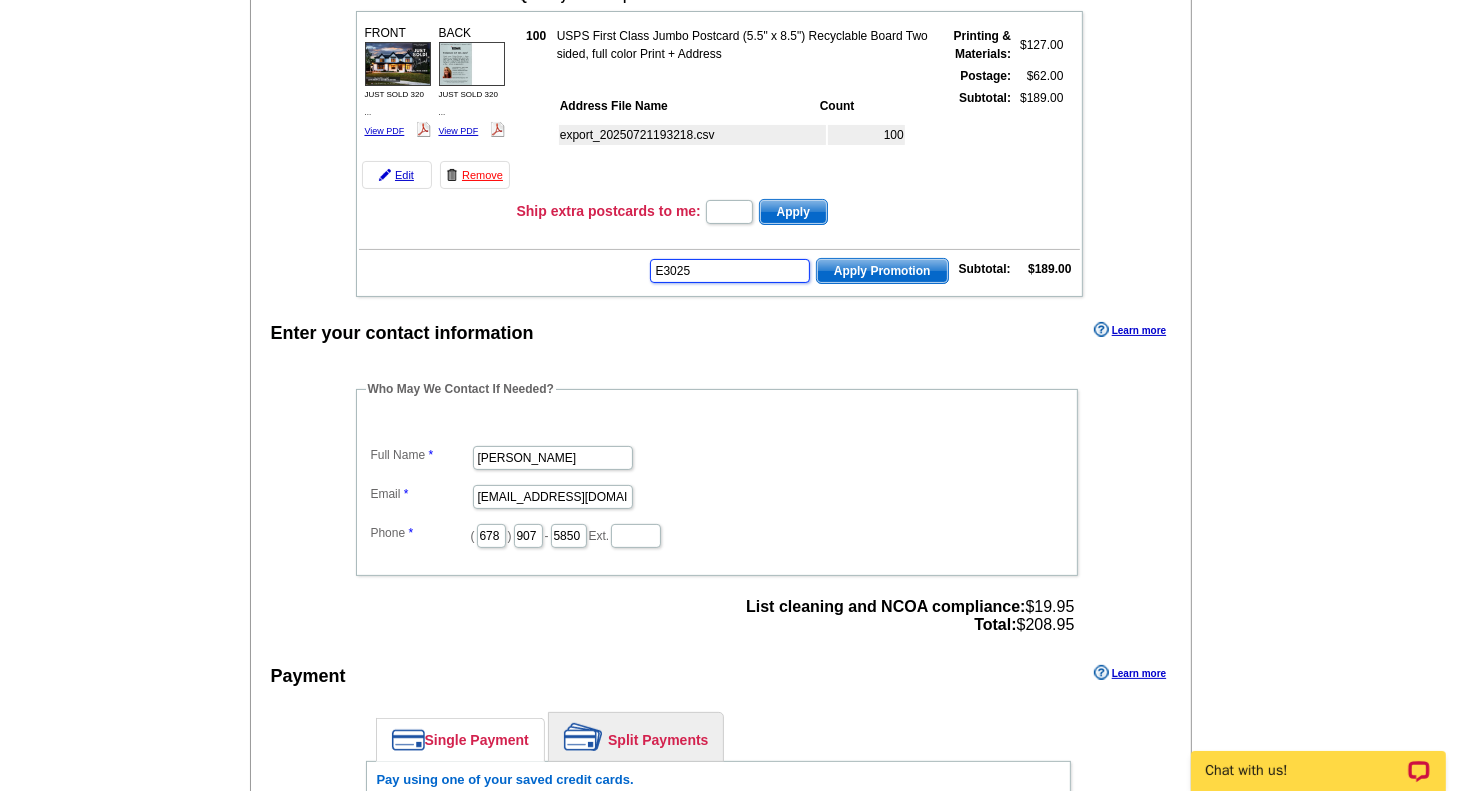 type on "E3025" 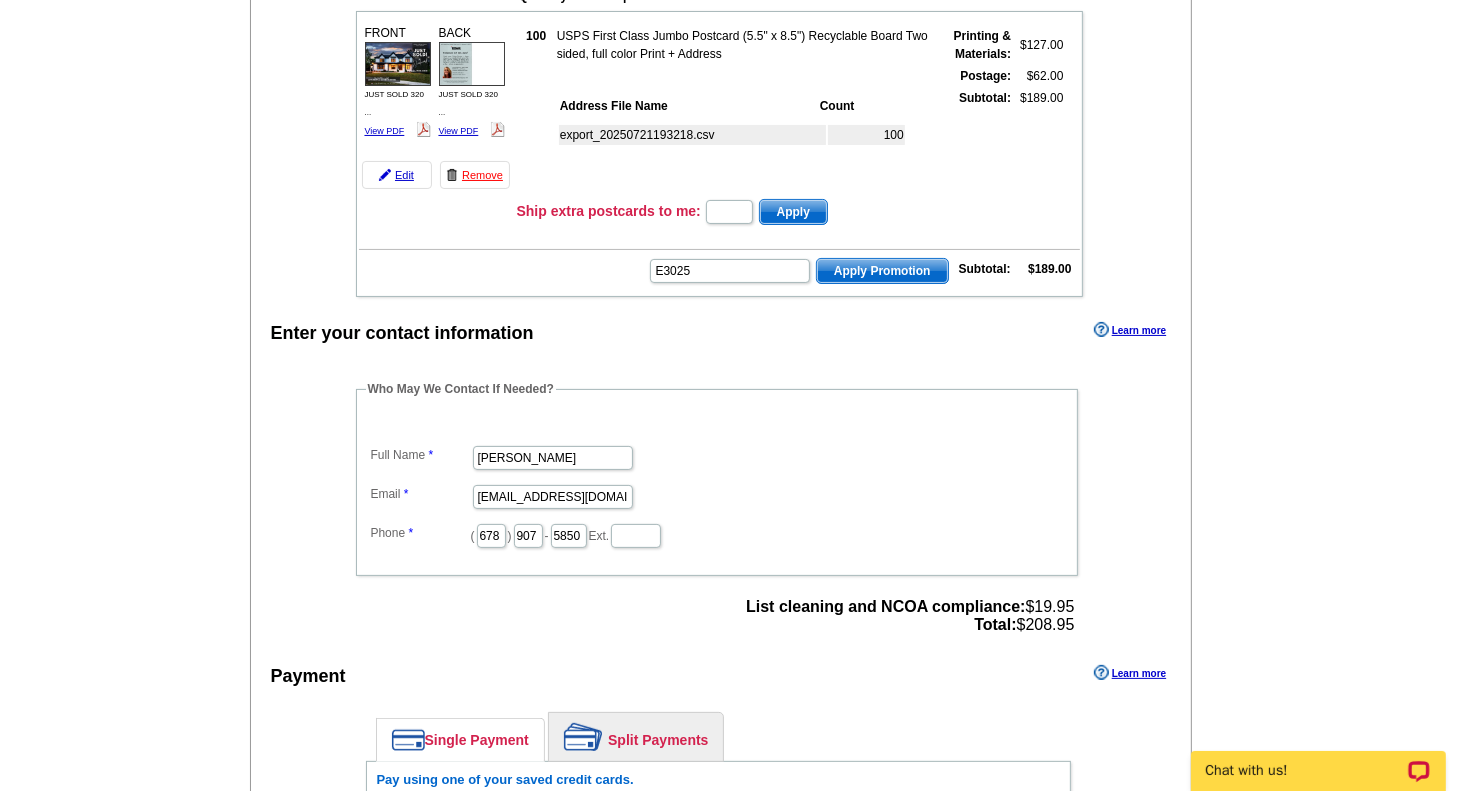 click on "Apply Promotion" at bounding box center (882, 271) 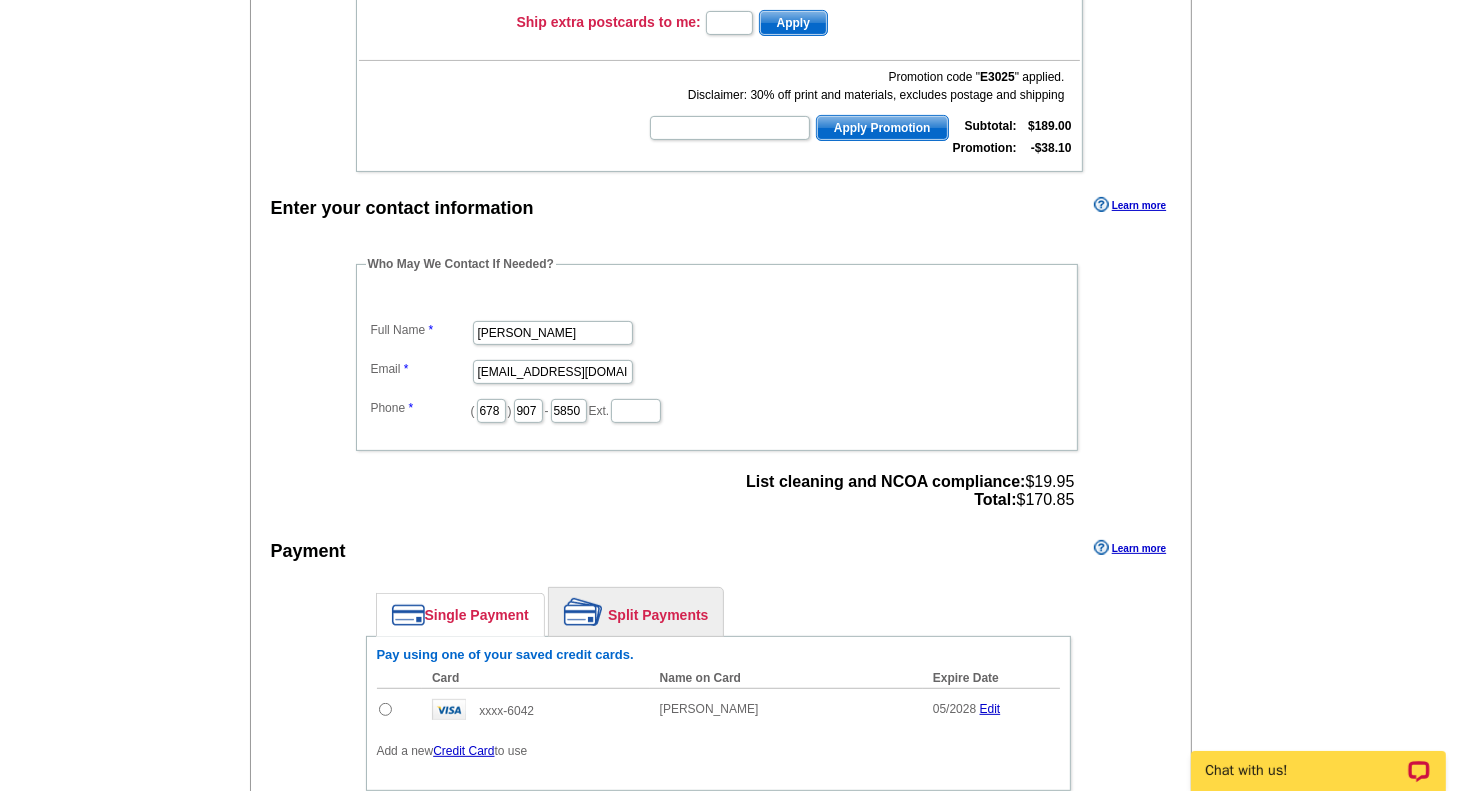 scroll, scrollTop: 646, scrollLeft: 0, axis: vertical 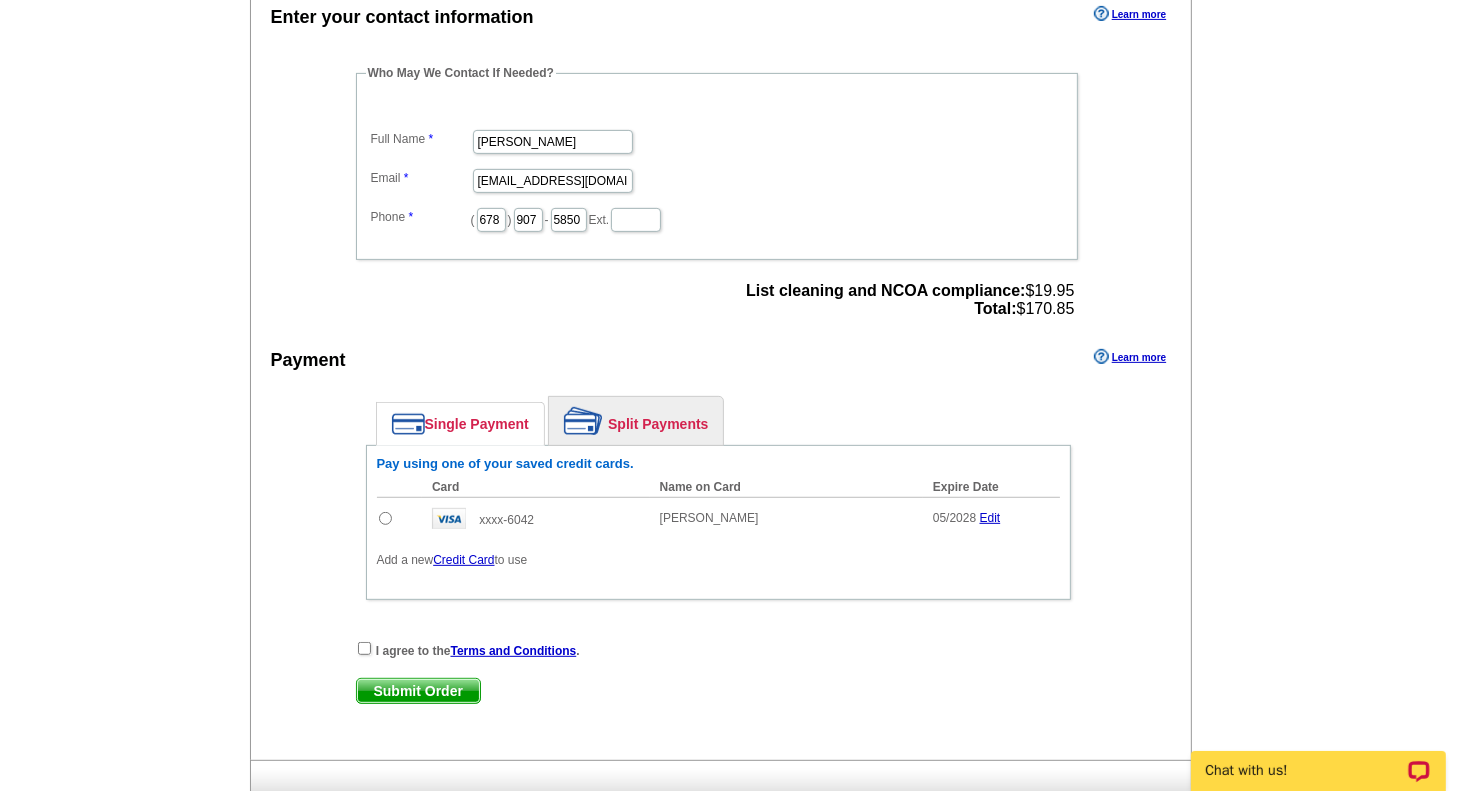 click at bounding box center (385, 518) 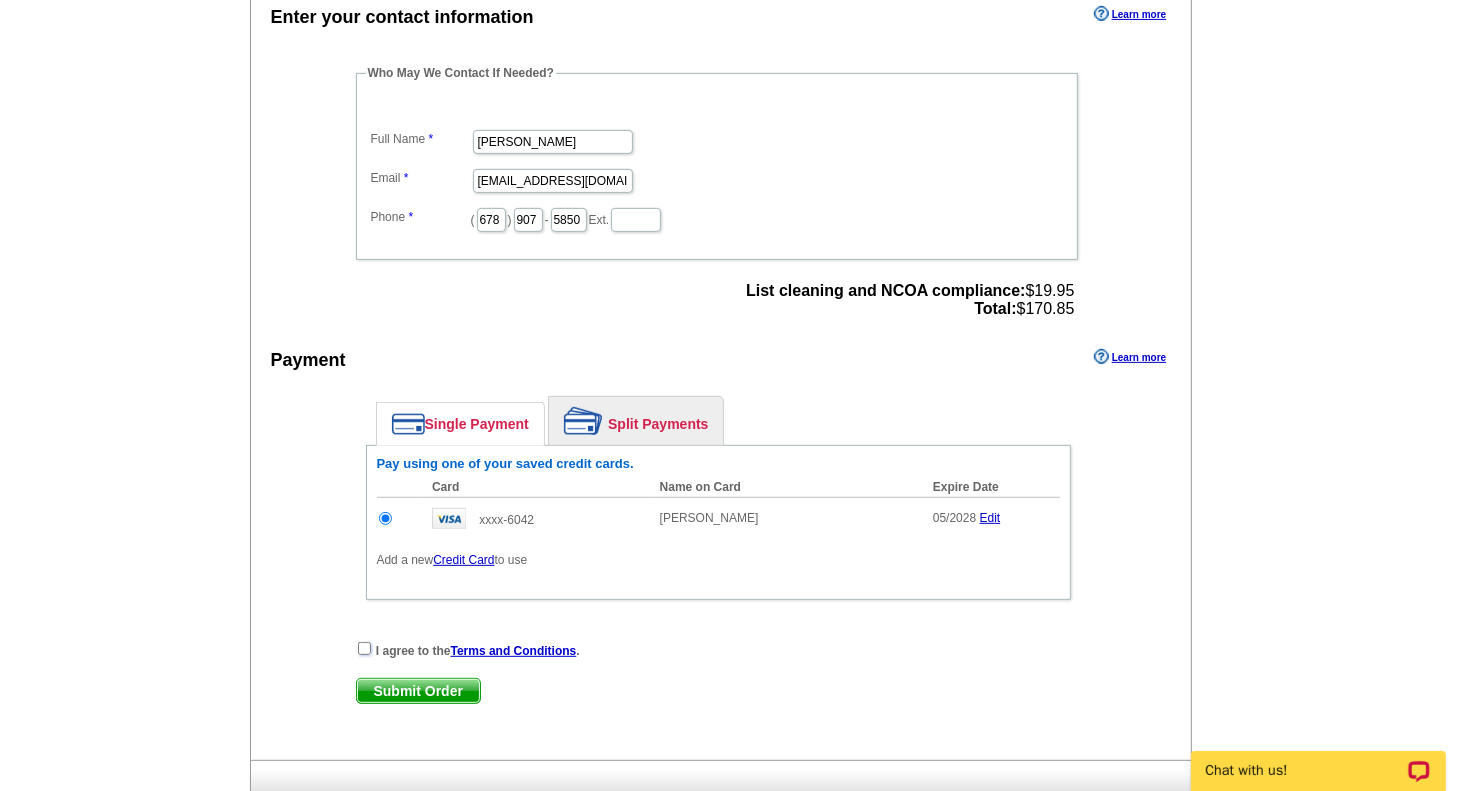 click at bounding box center [364, 648] 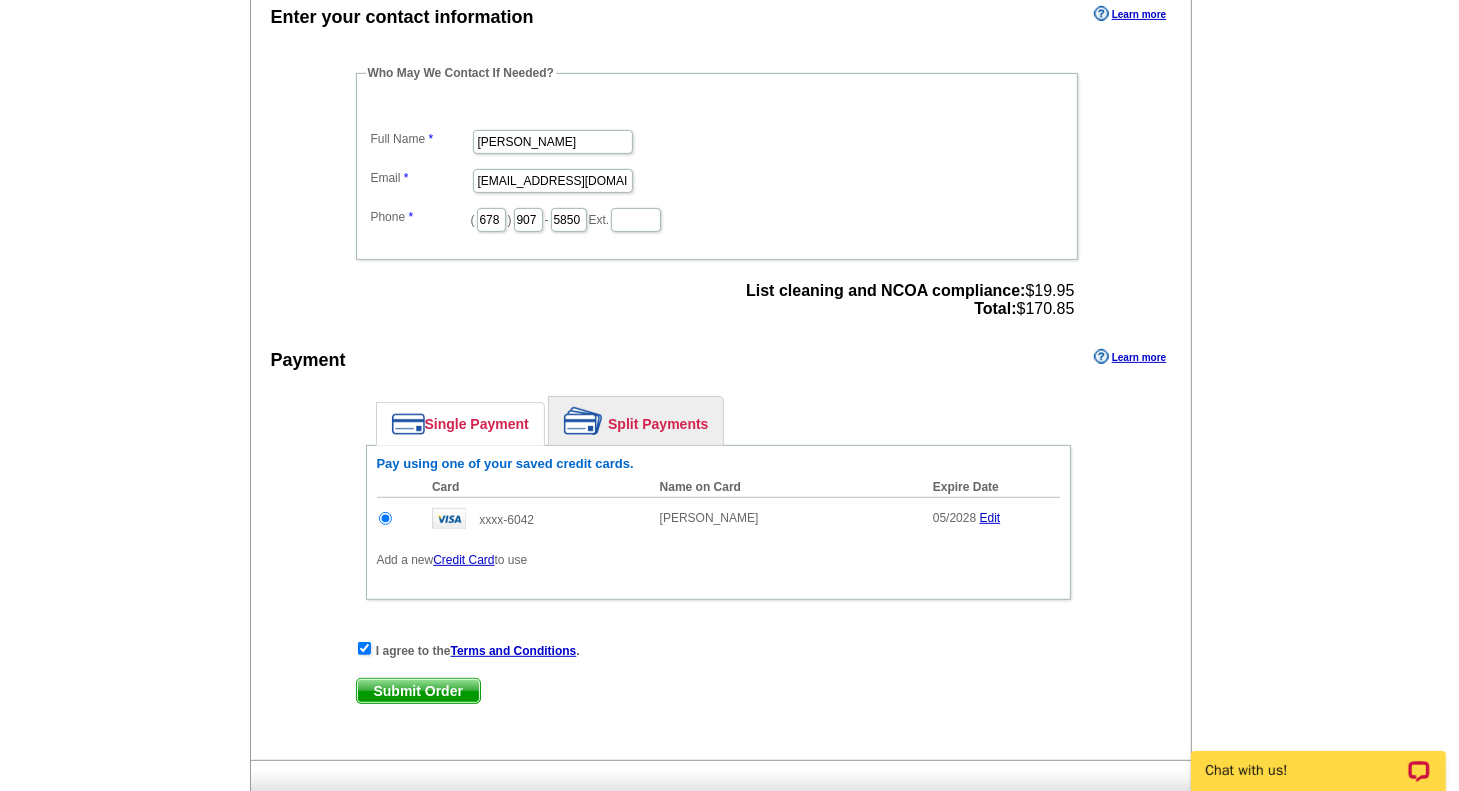 click on "Submit Order" at bounding box center [418, 691] 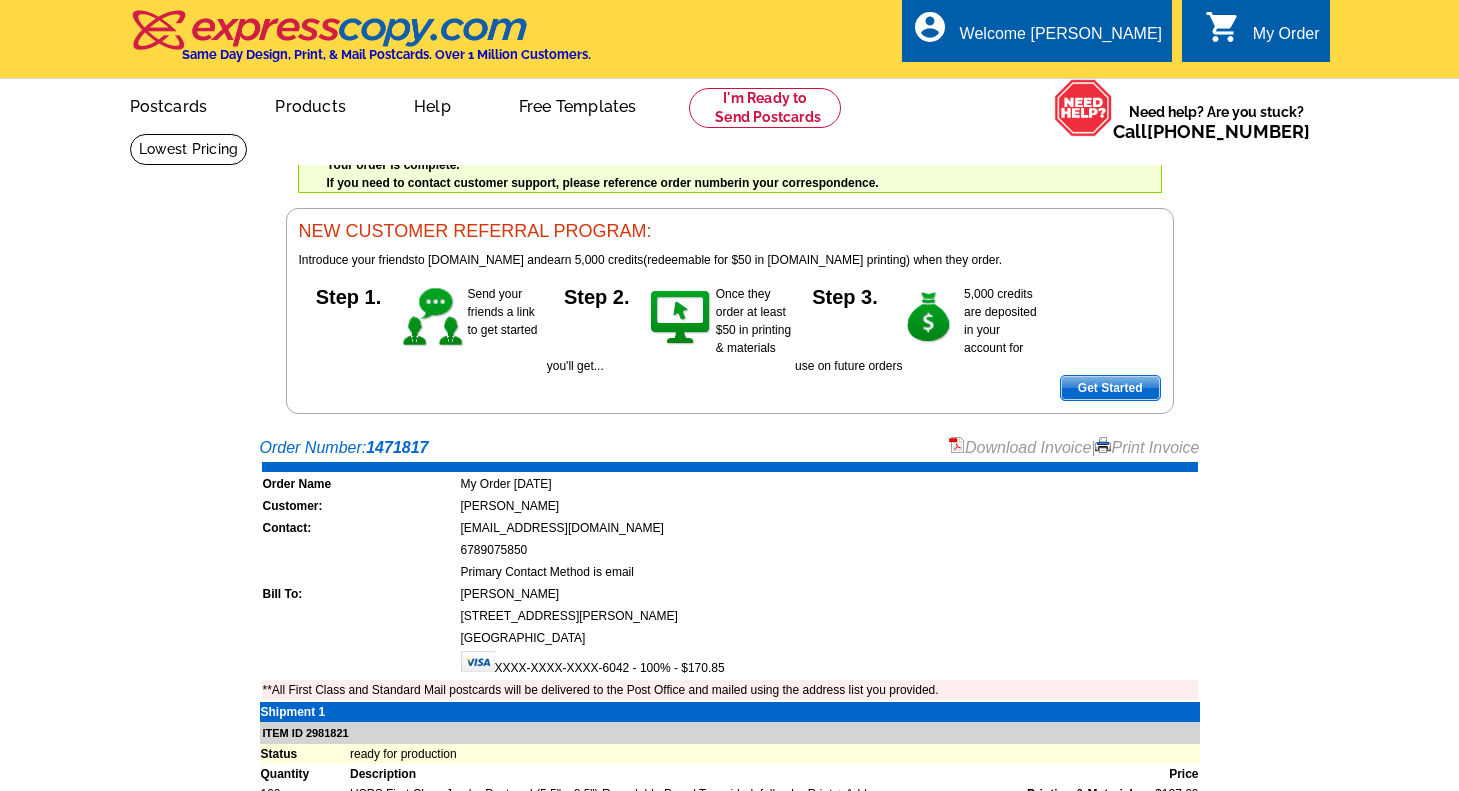 scroll, scrollTop: 0, scrollLeft: 0, axis: both 